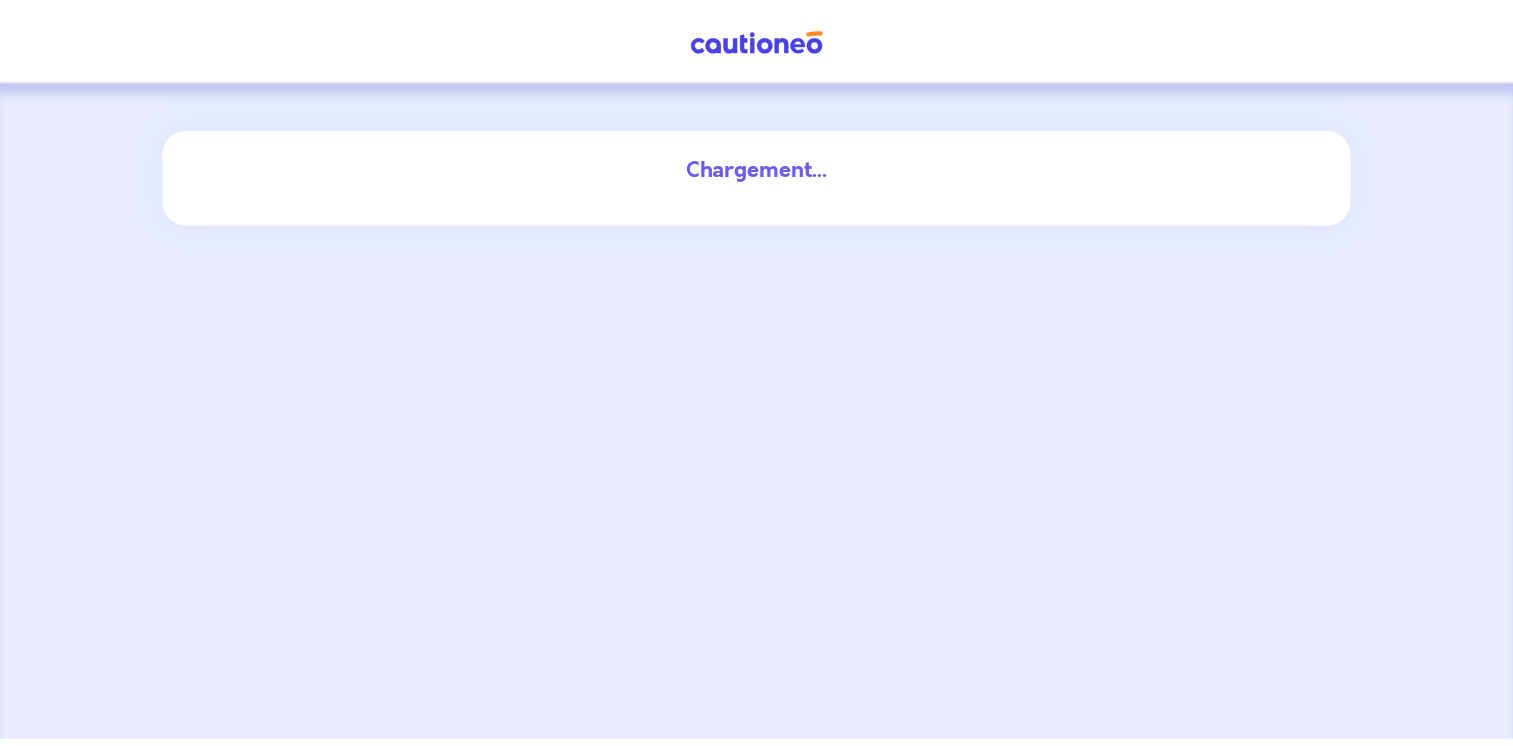 scroll, scrollTop: 0, scrollLeft: 0, axis: both 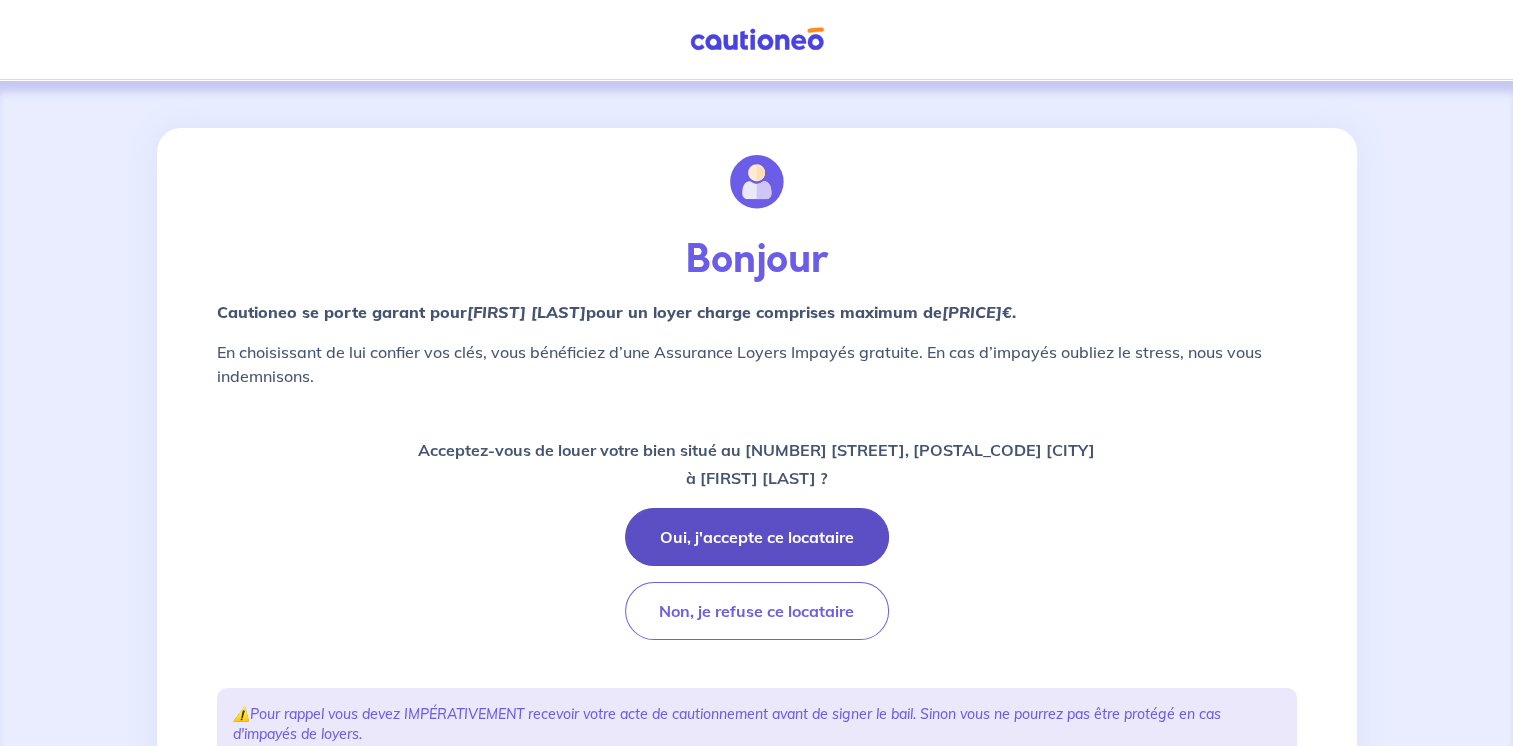 click on "Oui, j'accepte ce locataire" at bounding box center (757, 537) 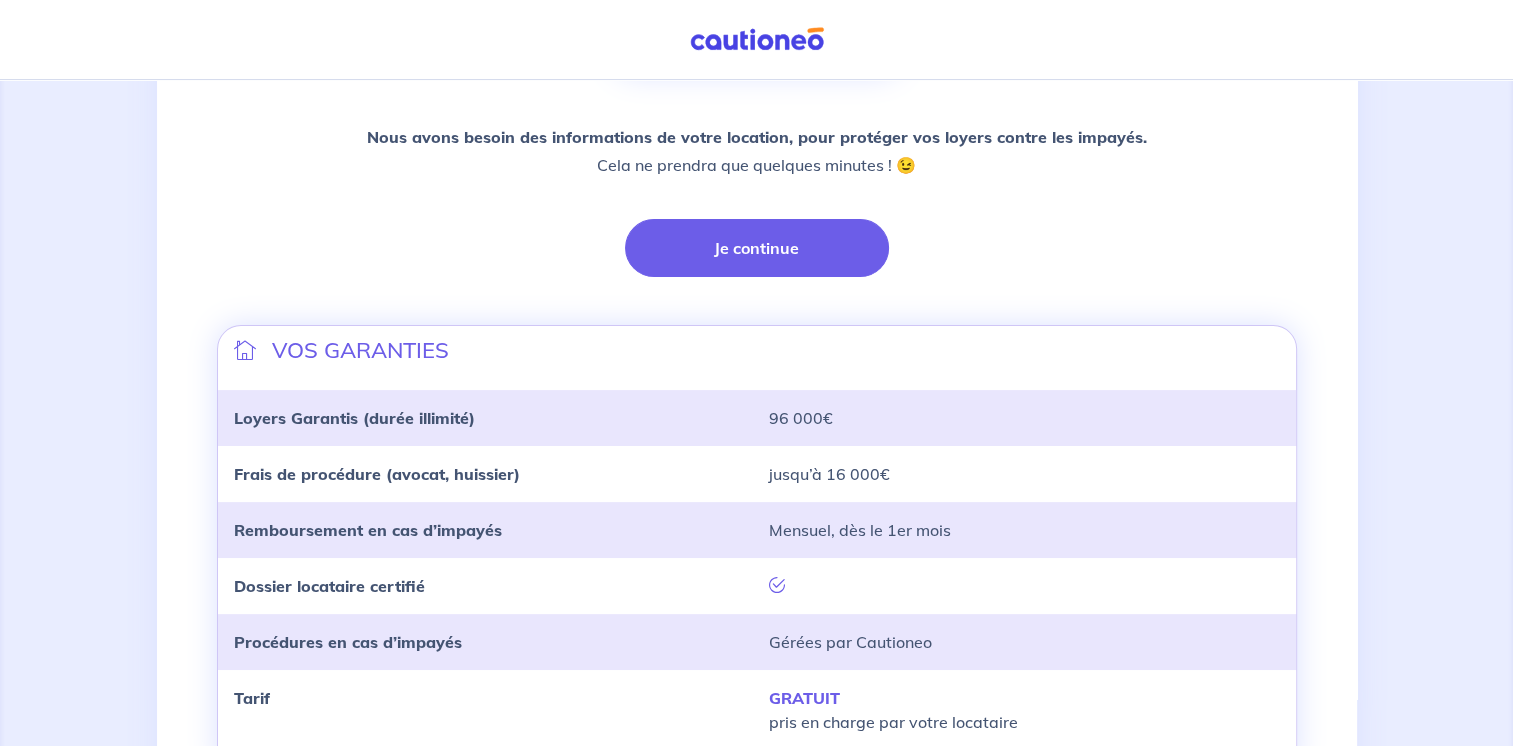 scroll, scrollTop: 184, scrollLeft: 0, axis: vertical 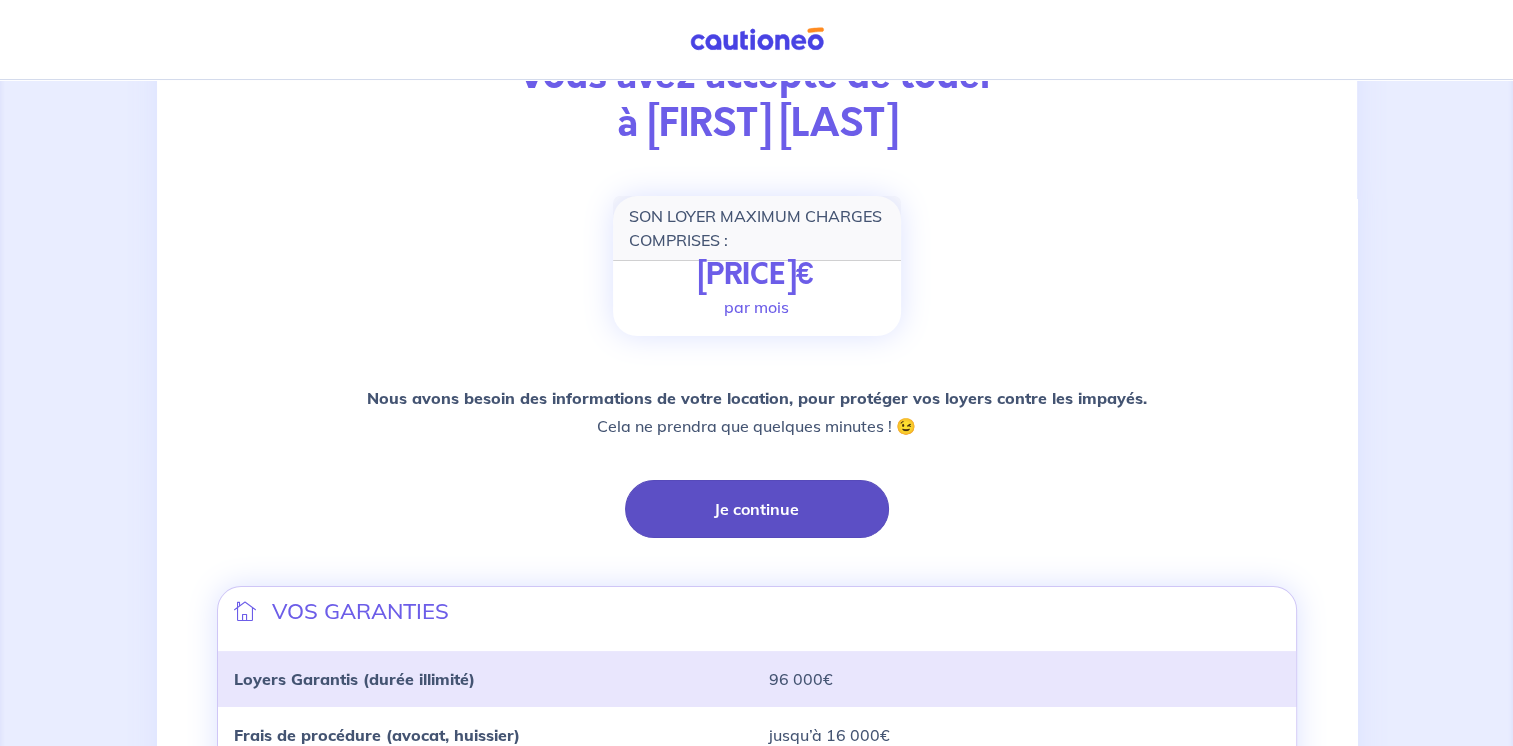 click on "Je continue" at bounding box center (757, 509) 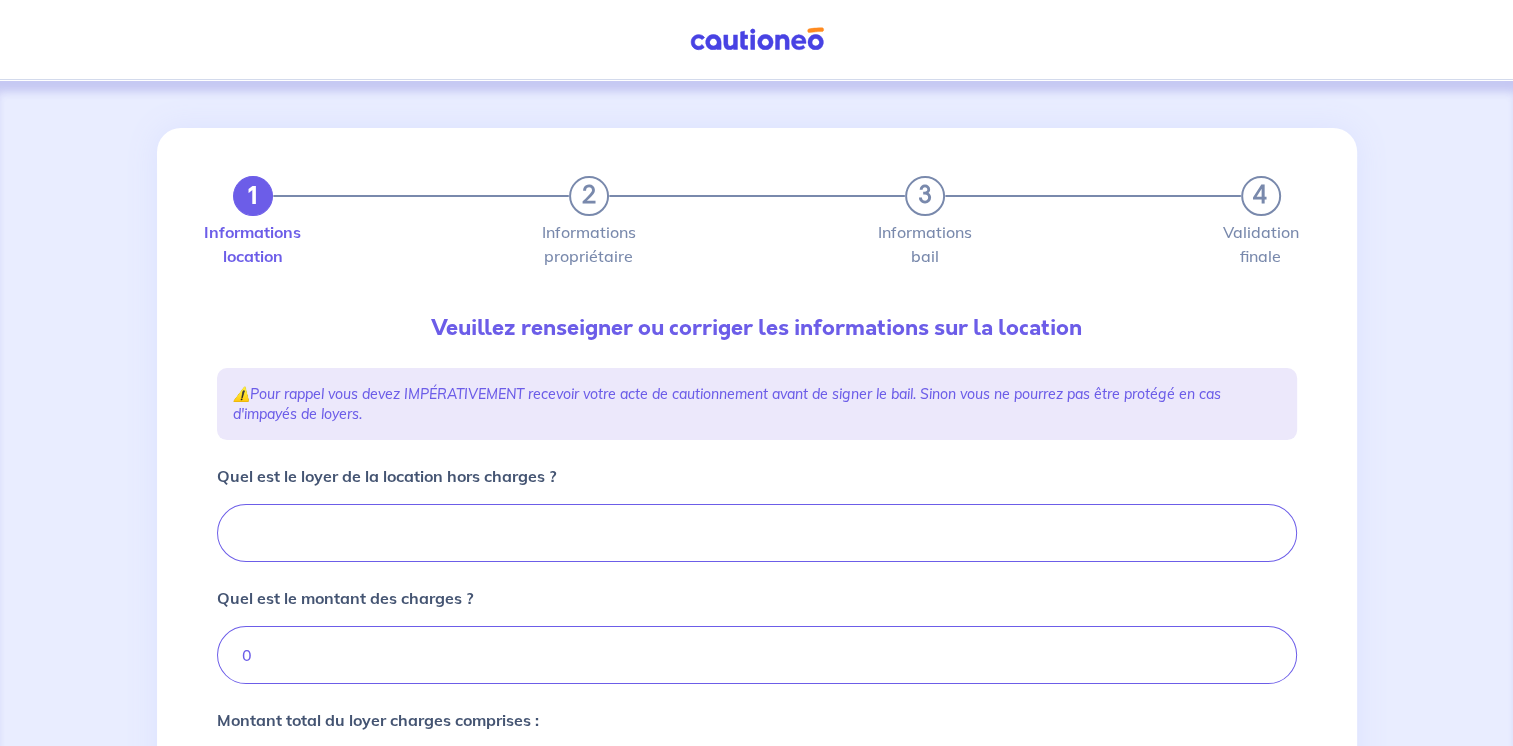 type on "[PRICE]" 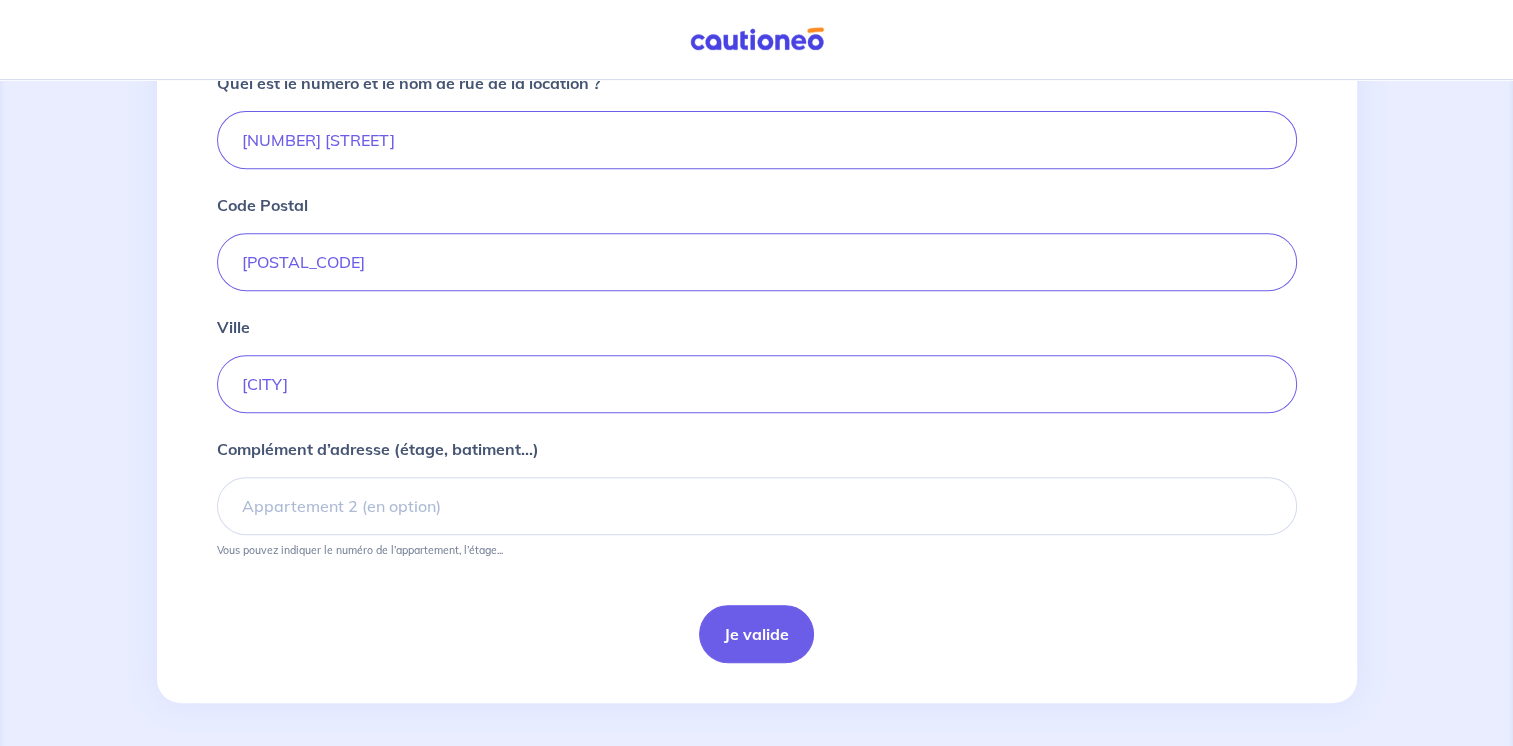 scroll, scrollTop: 782, scrollLeft: 0, axis: vertical 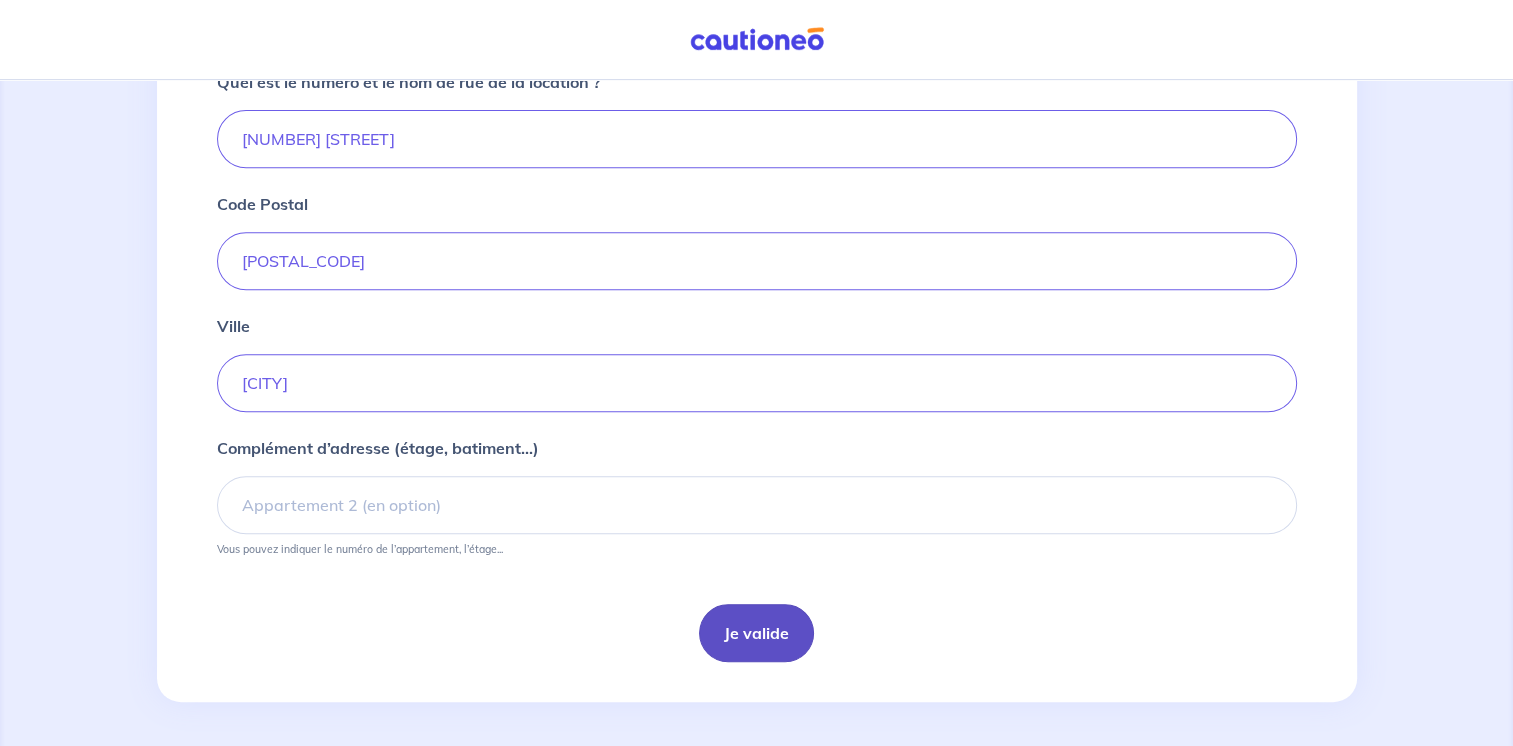 click on "Je valide" at bounding box center [756, 633] 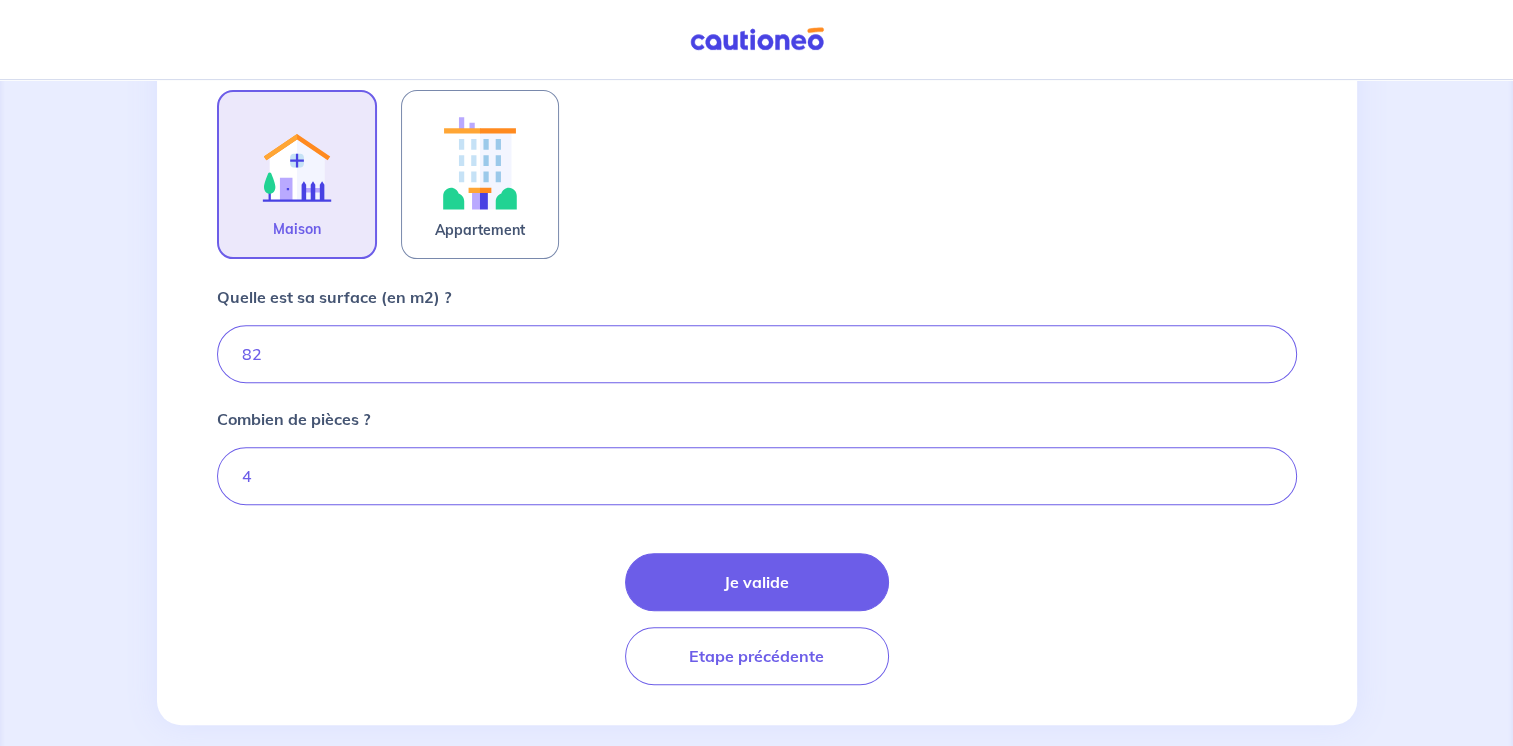 scroll, scrollTop: 671, scrollLeft: 0, axis: vertical 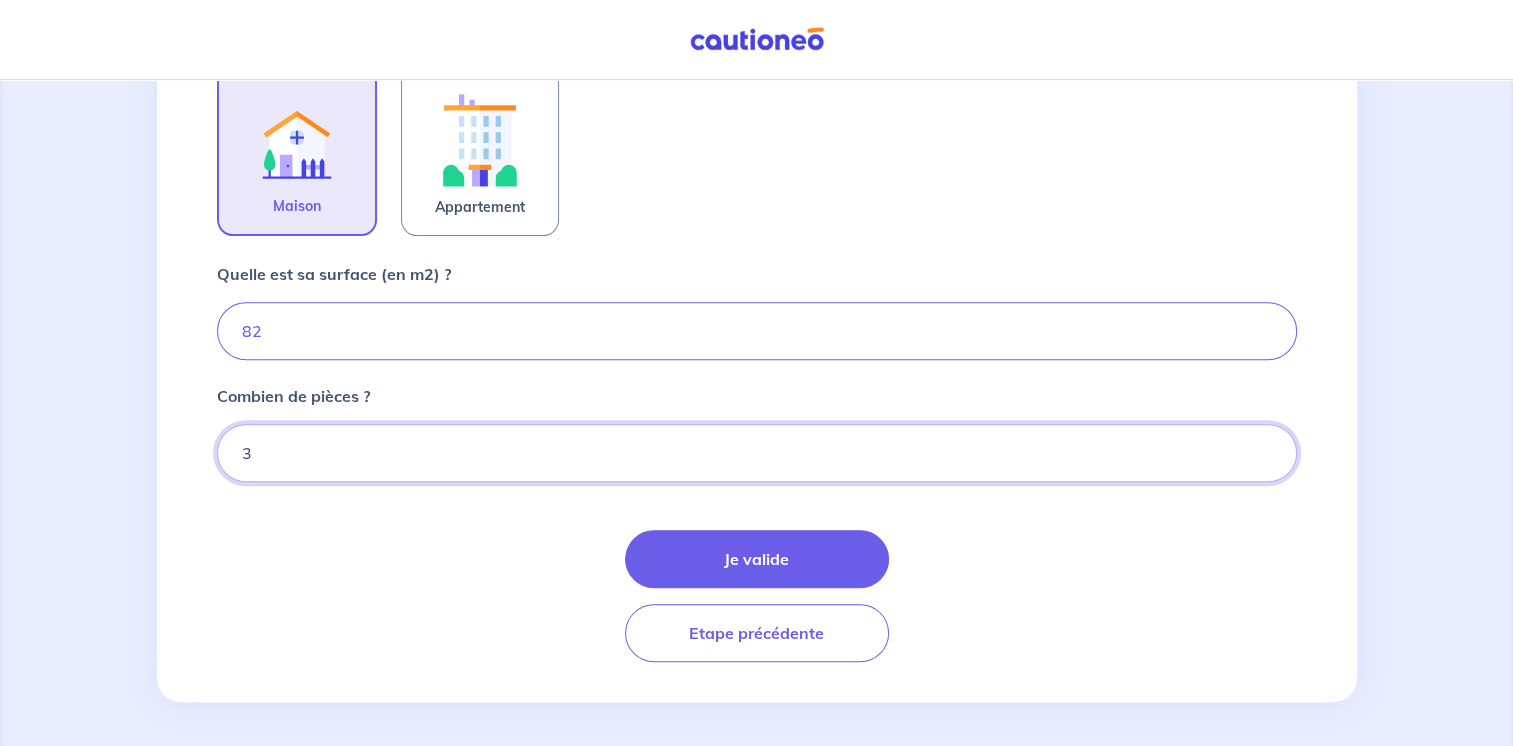 click on "3" at bounding box center (757, 453) 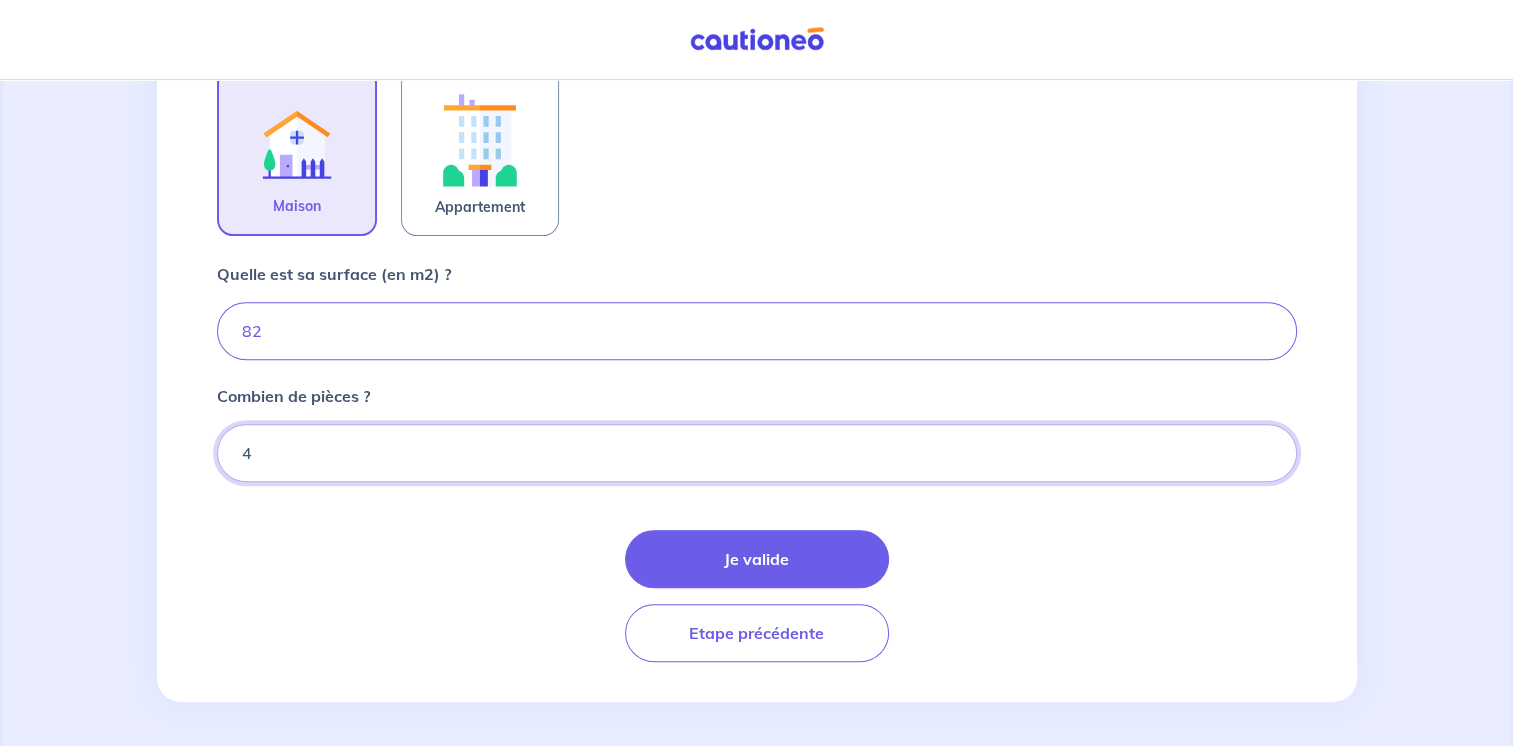 click on "4" at bounding box center [757, 453] 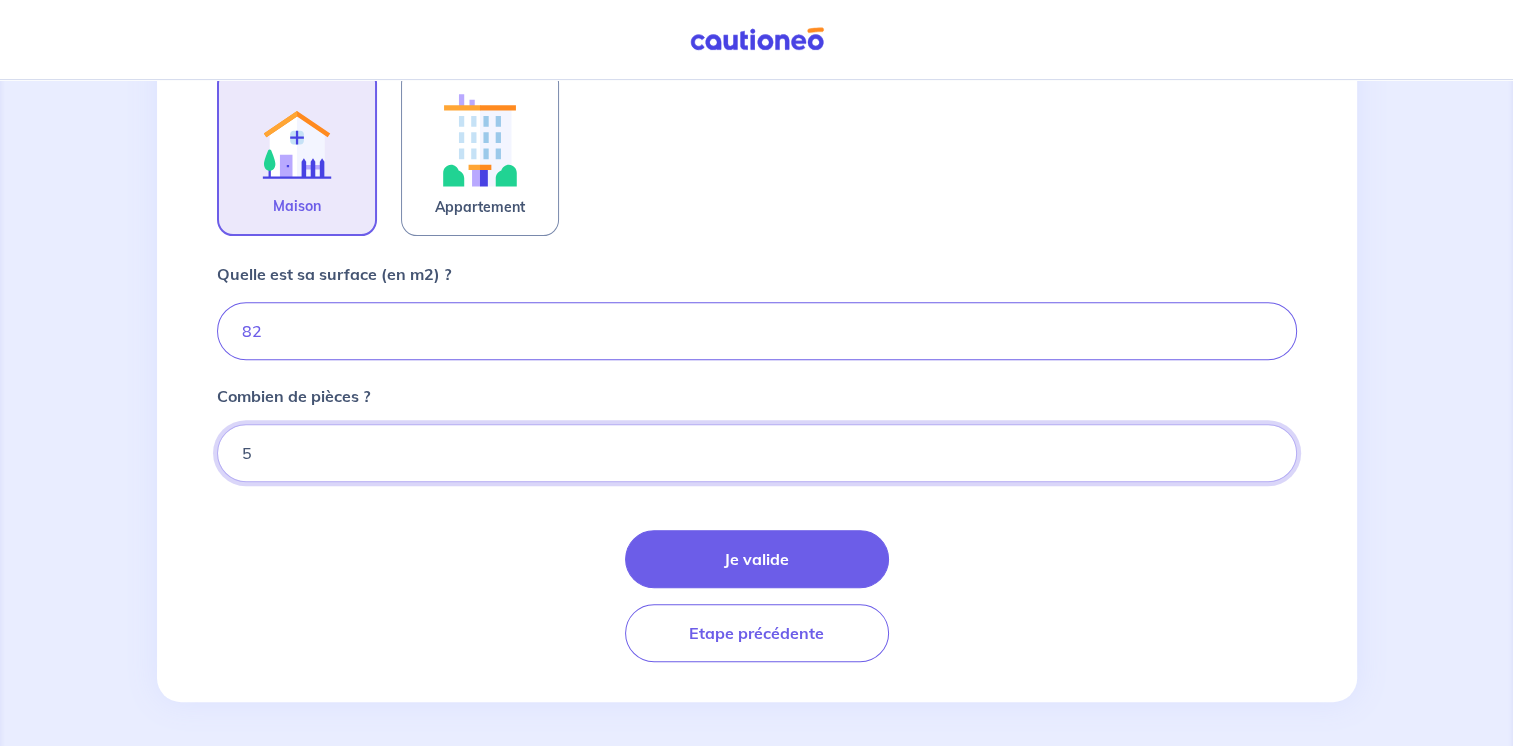 type on "5" 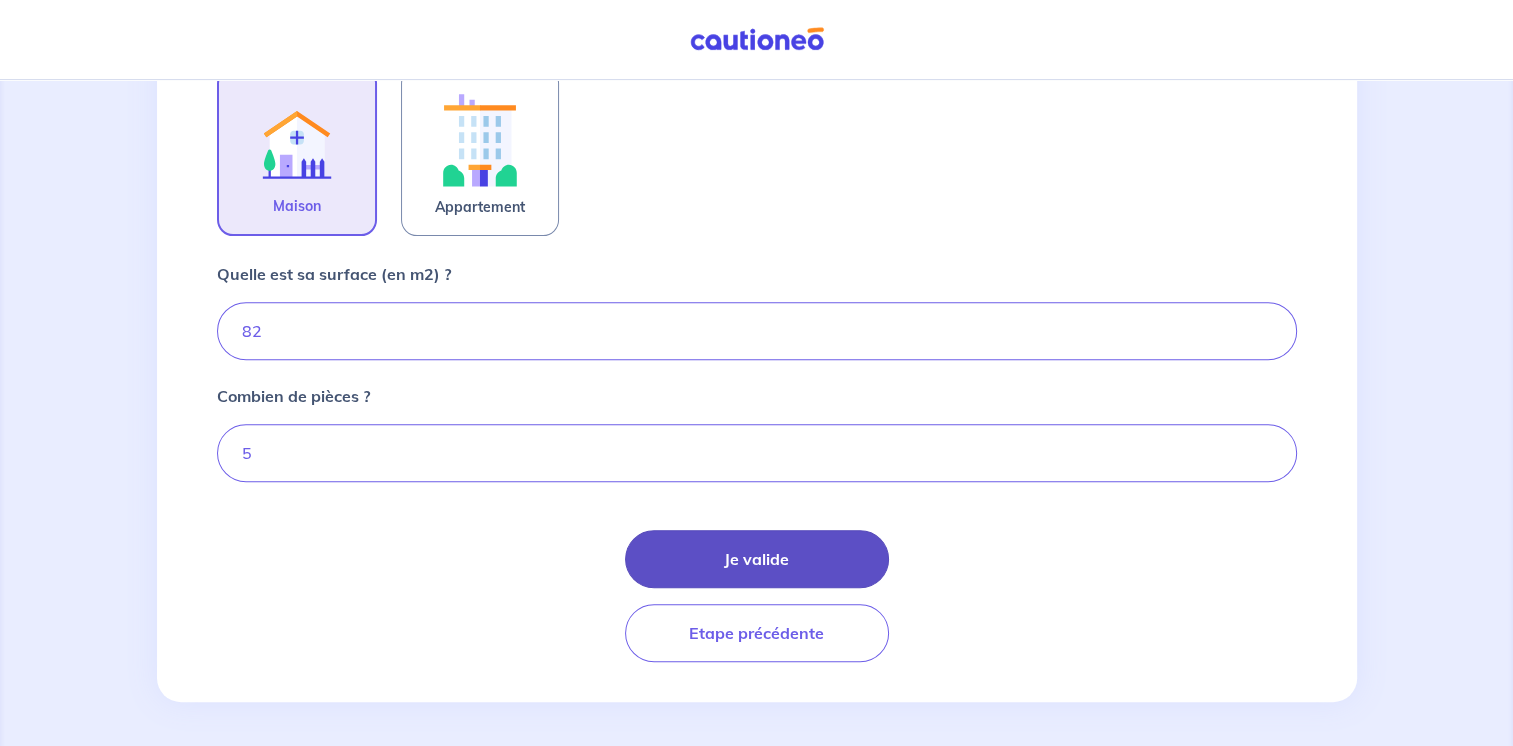 click on "Je valide" at bounding box center (757, 559) 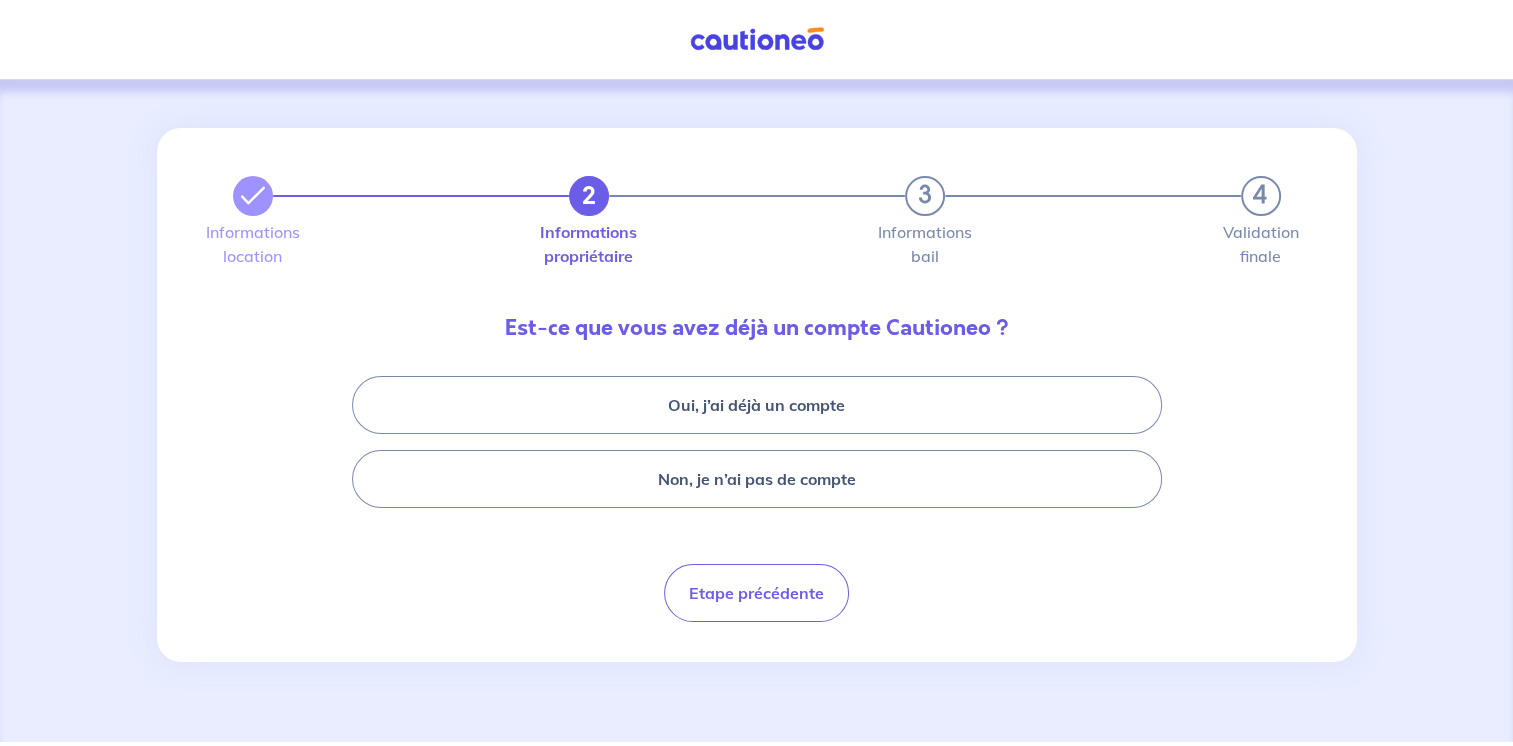 scroll, scrollTop: 0, scrollLeft: 0, axis: both 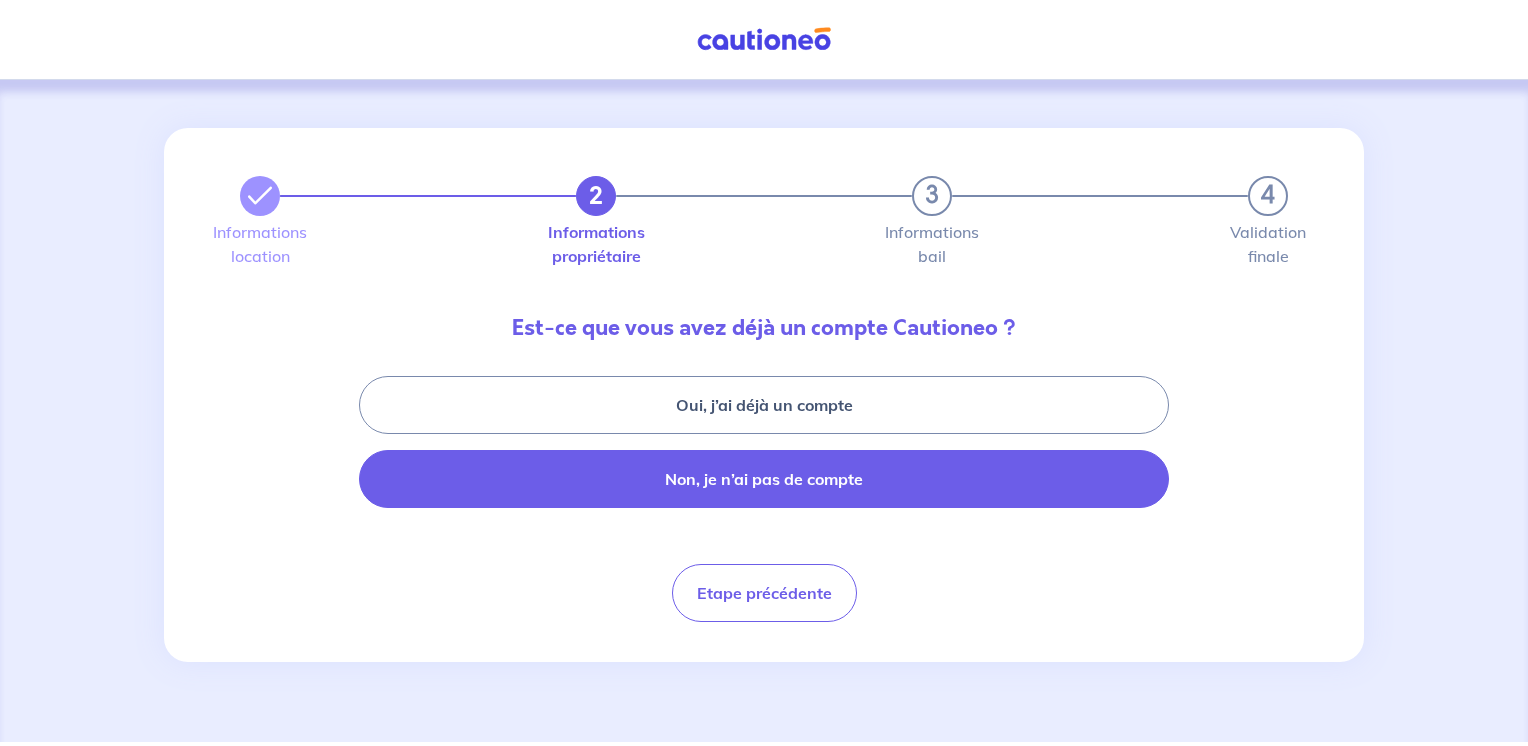 click on "Non, je n’ai pas de compte" at bounding box center [764, 479] 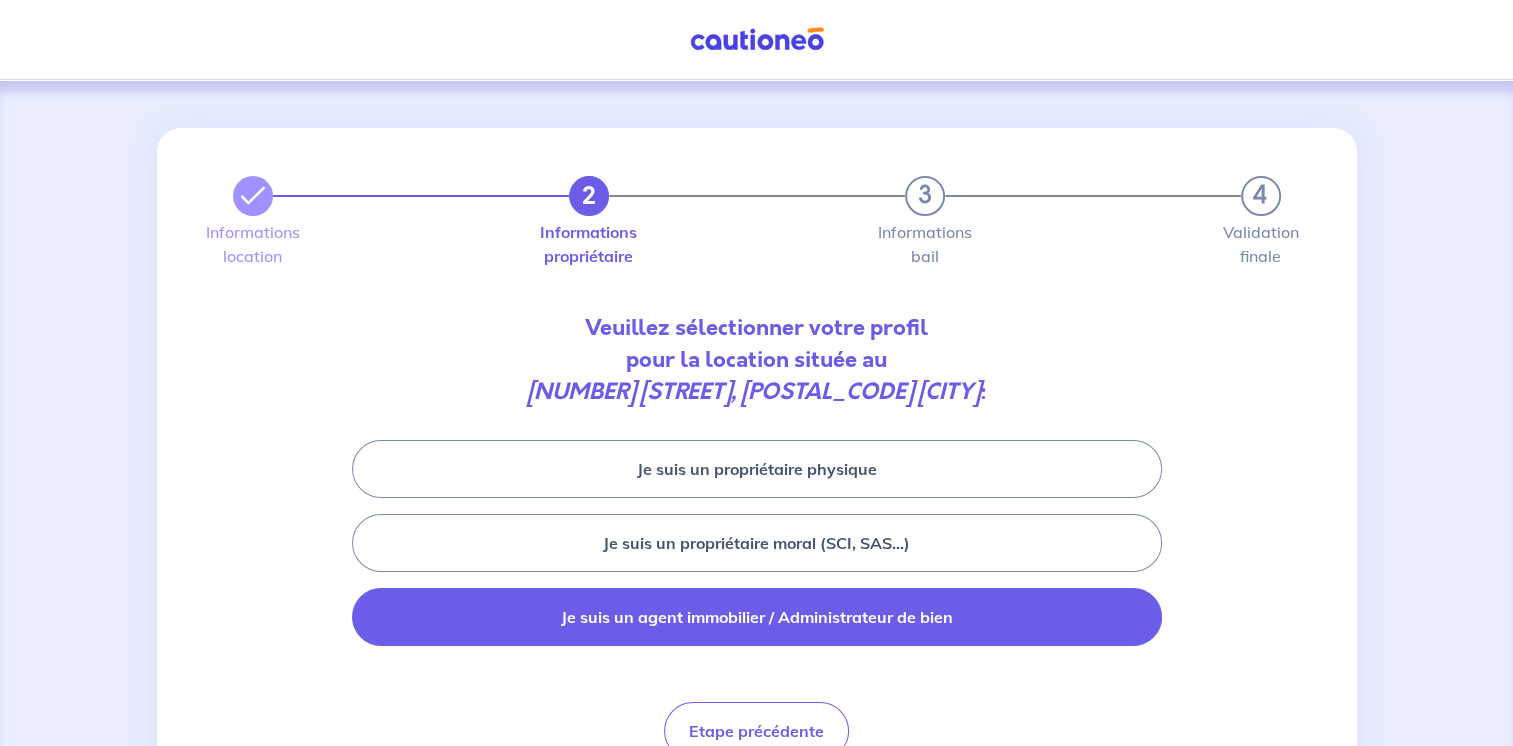 click on "Je suis un agent immobilier / Administrateur de bien" at bounding box center [757, 617] 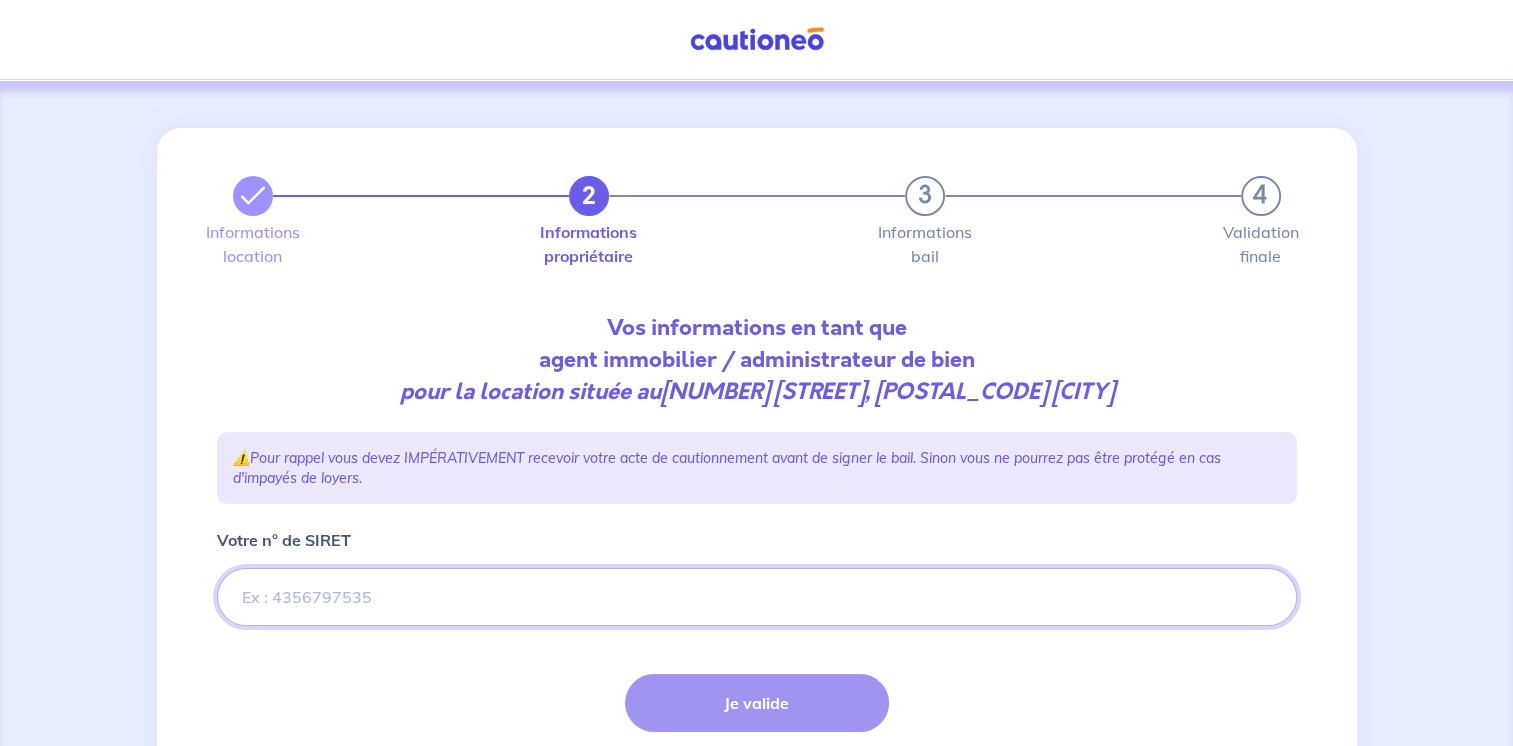 click on "Votre n° de  SIRET" at bounding box center (757, 597) 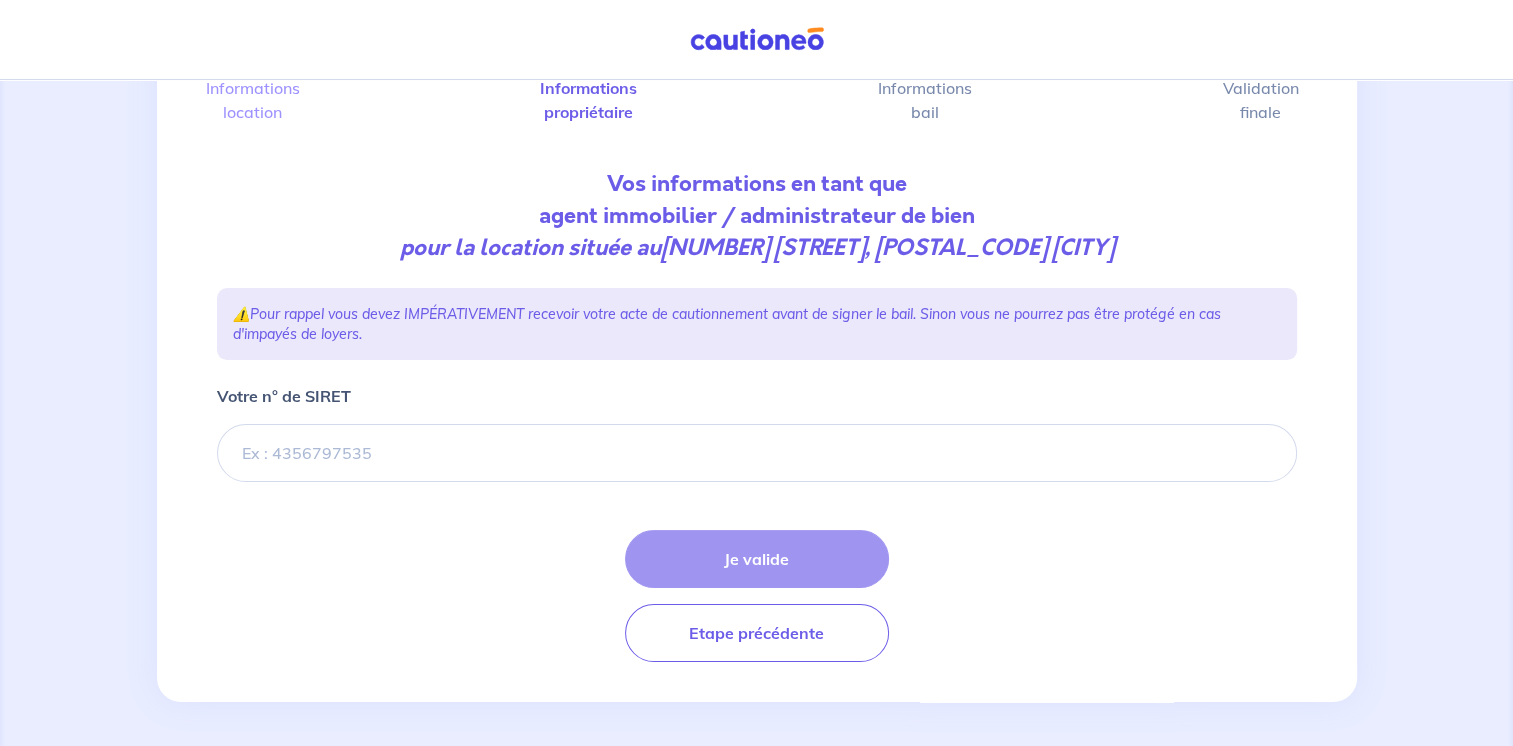scroll, scrollTop: 146, scrollLeft: 0, axis: vertical 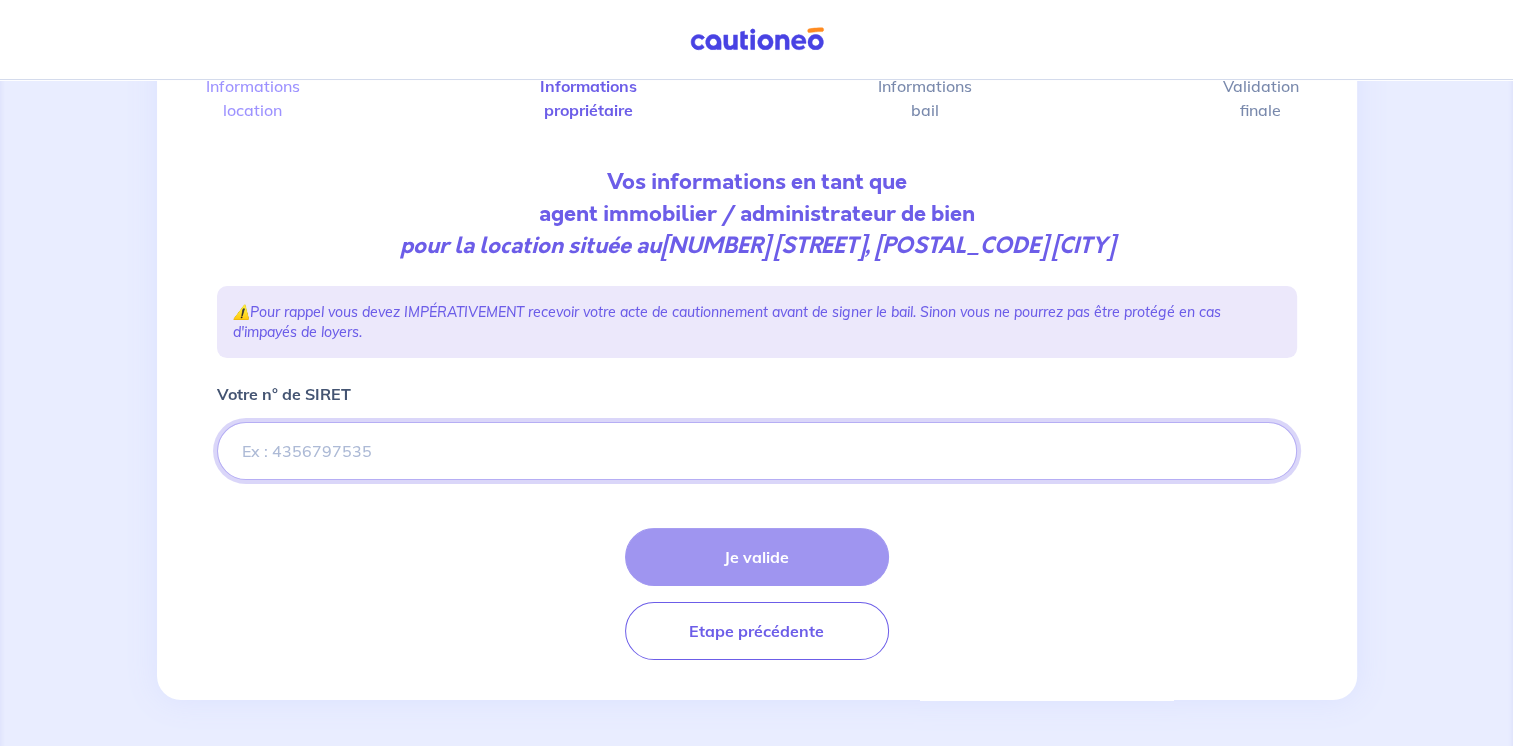 click on "Votre n° de  SIRET" at bounding box center (757, 451) 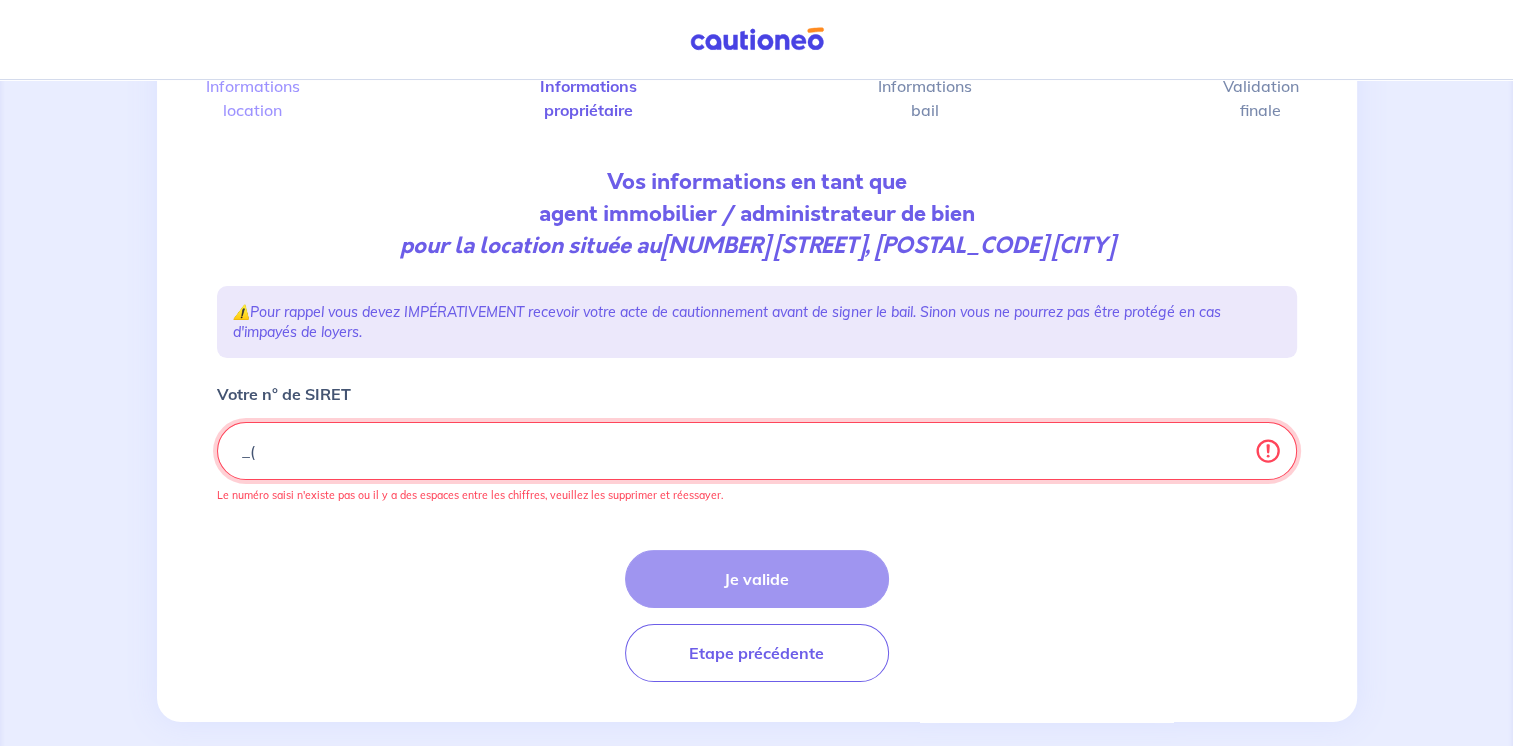 type on "_" 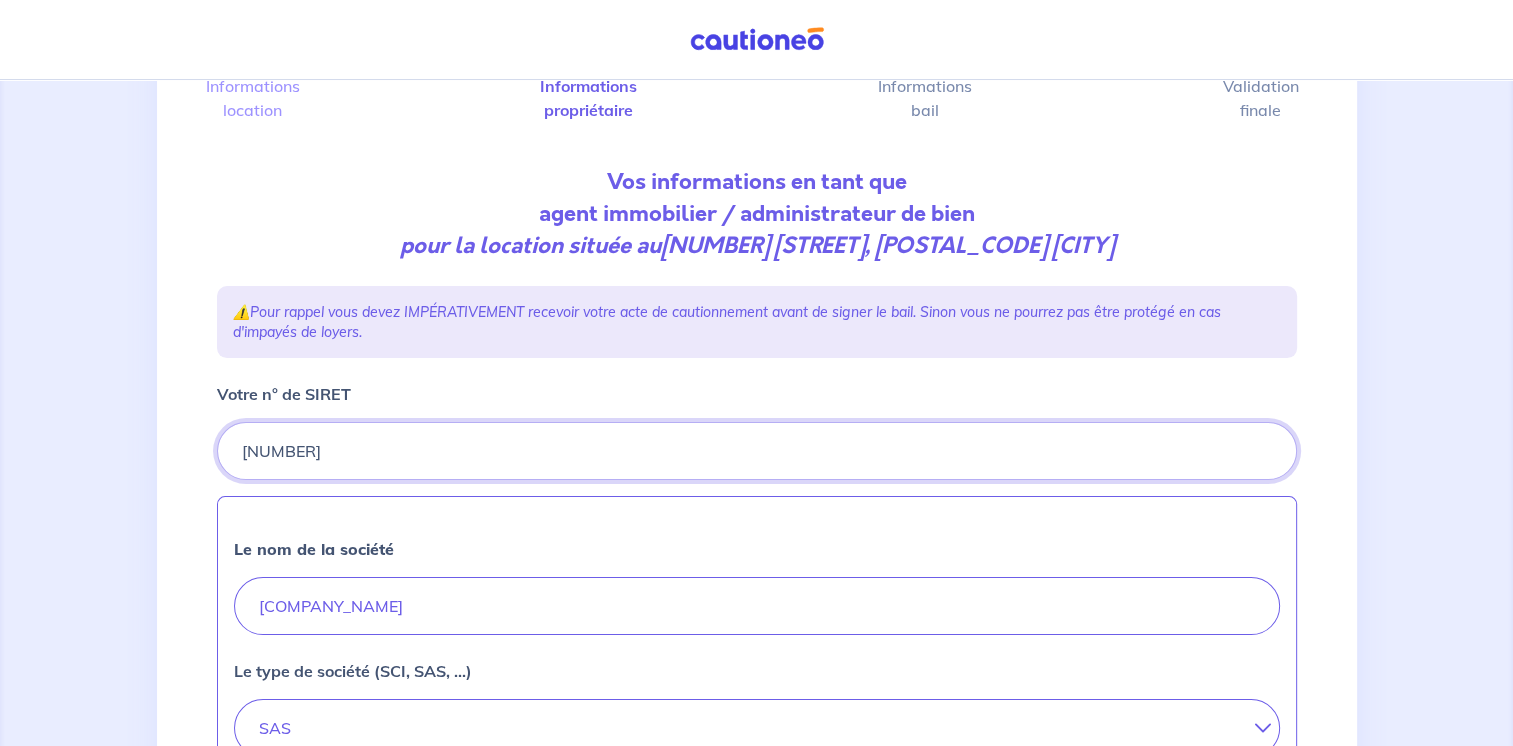 type on "[NUMBER]" 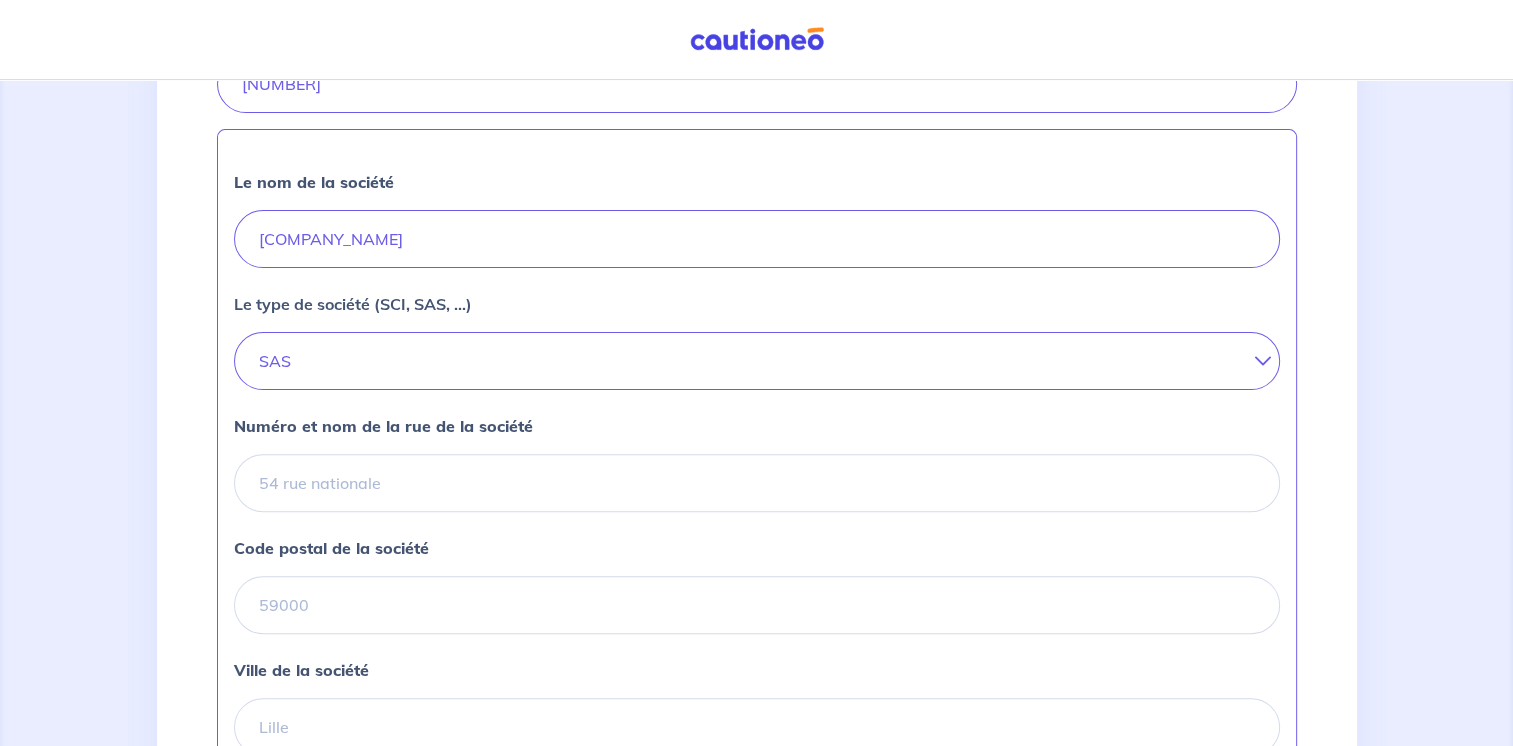 scroll, scrollTop: 642, scrollLeft: 0, axis: vertical 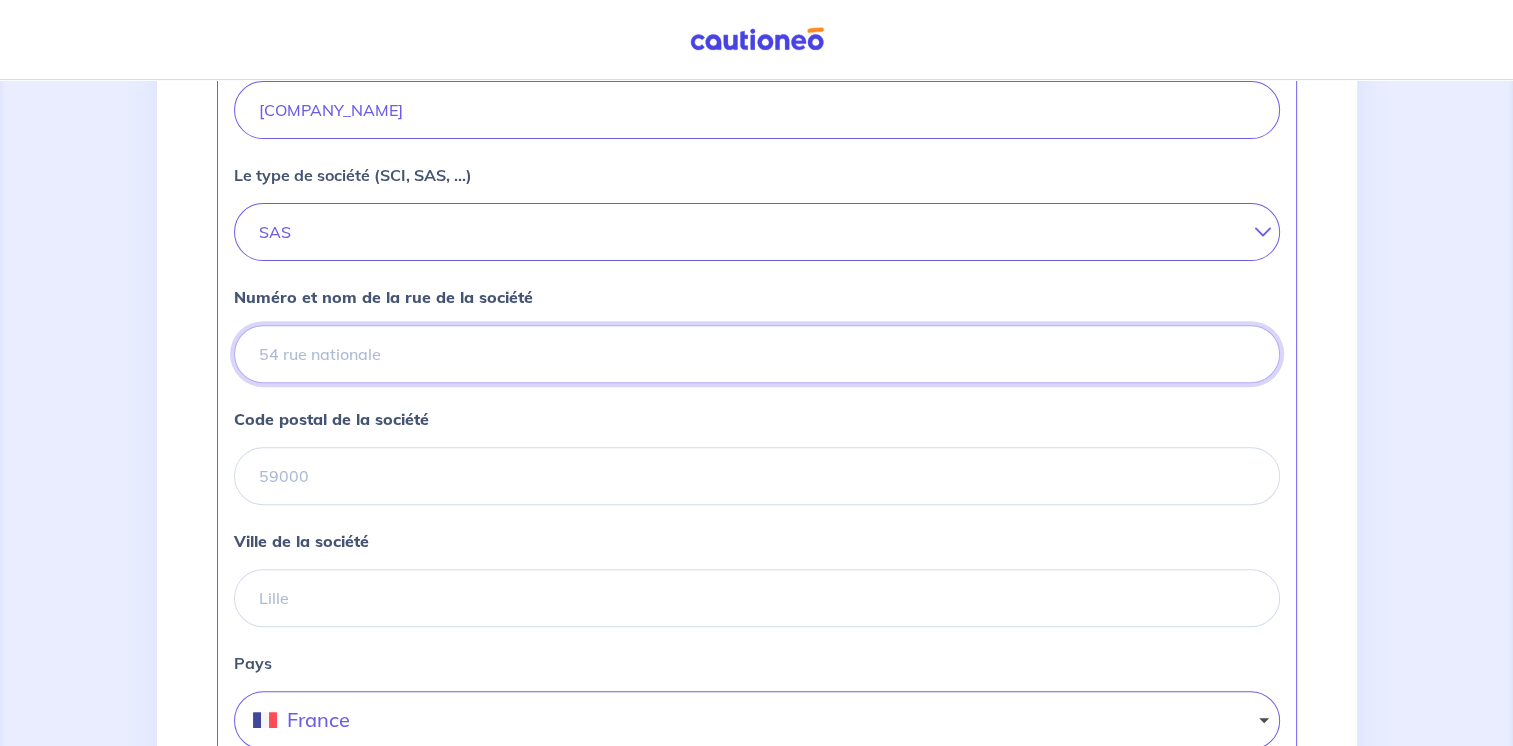 click on "Numéro et nom de la rue de la société" at bounding box center (757, 354) 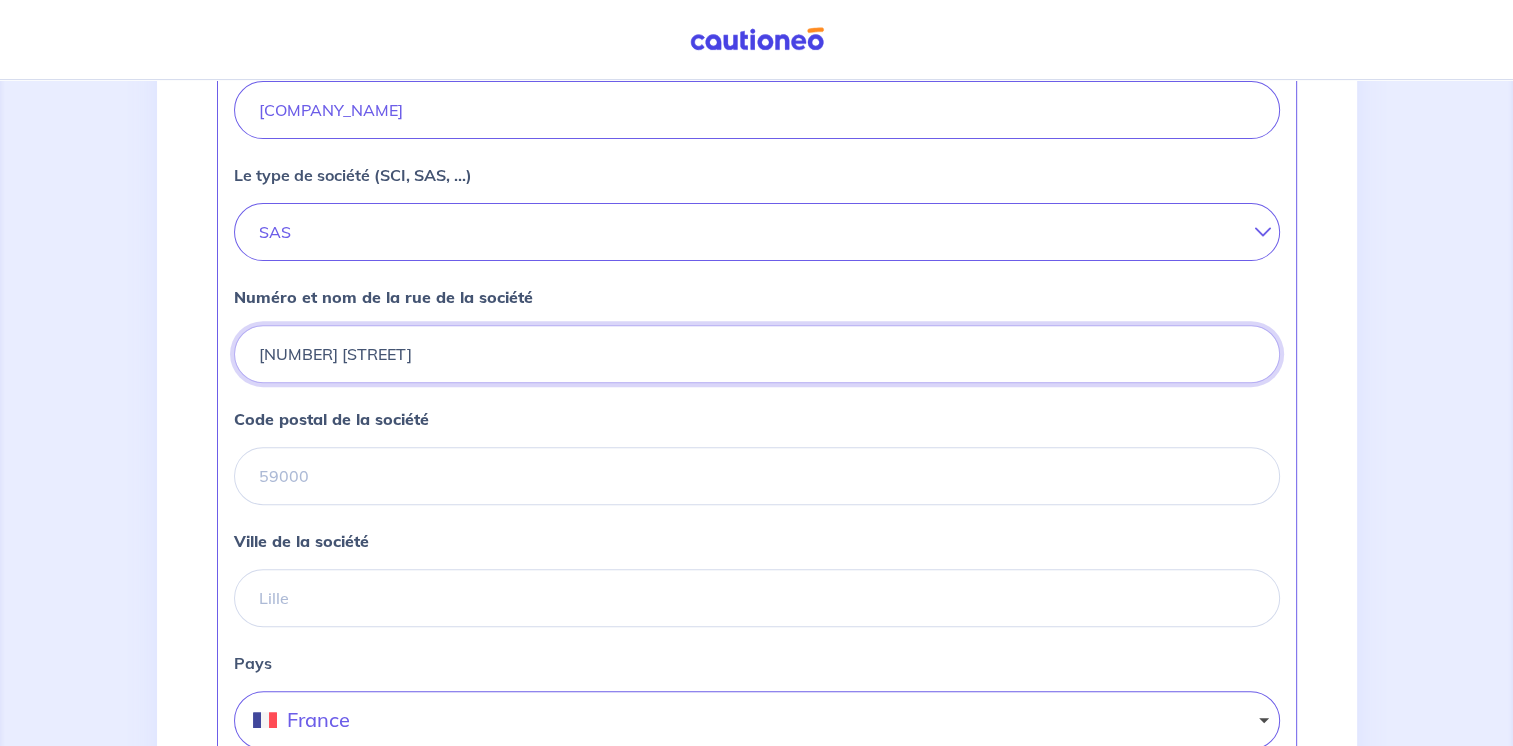type on "[NUMBER] [STREET]" 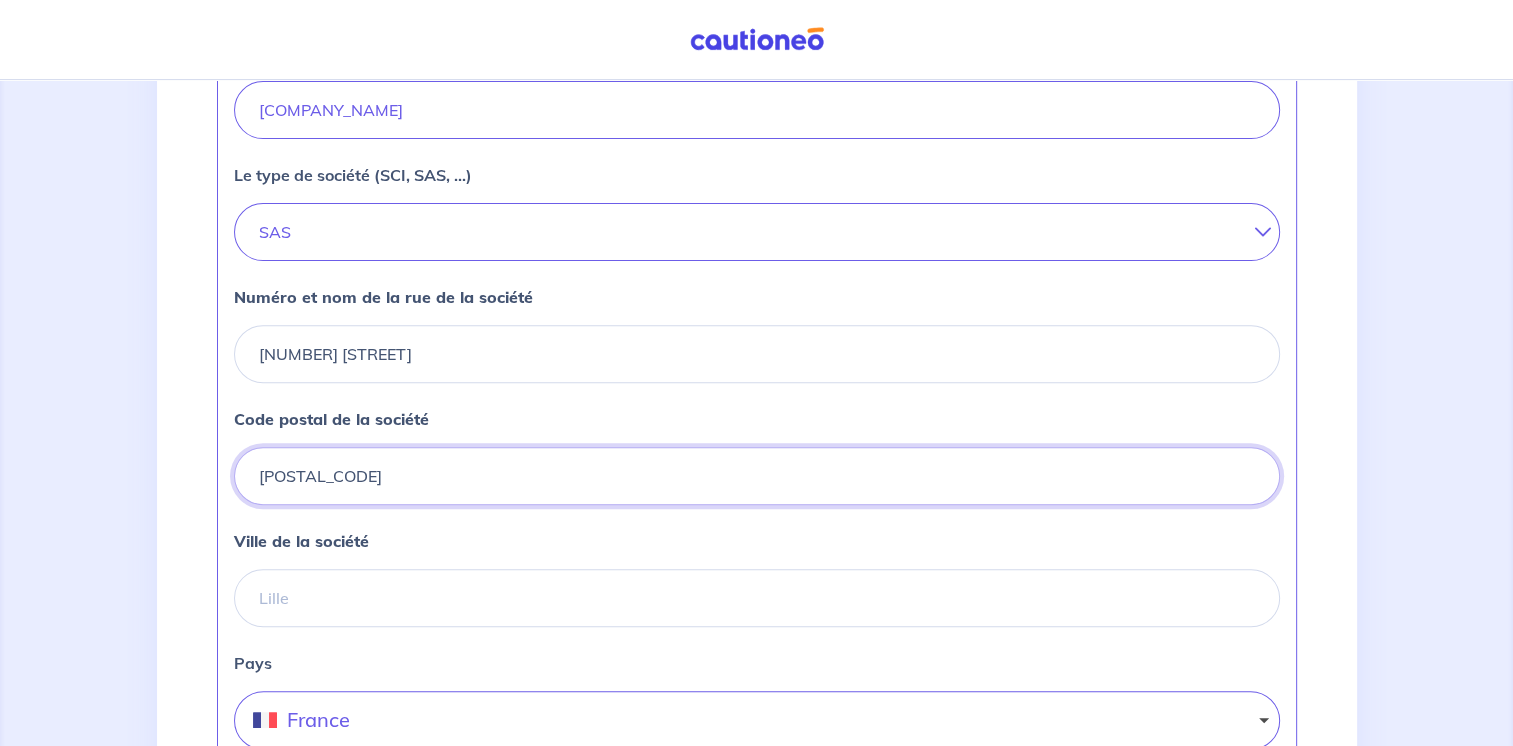 type on "[POSTAL_CODE]" 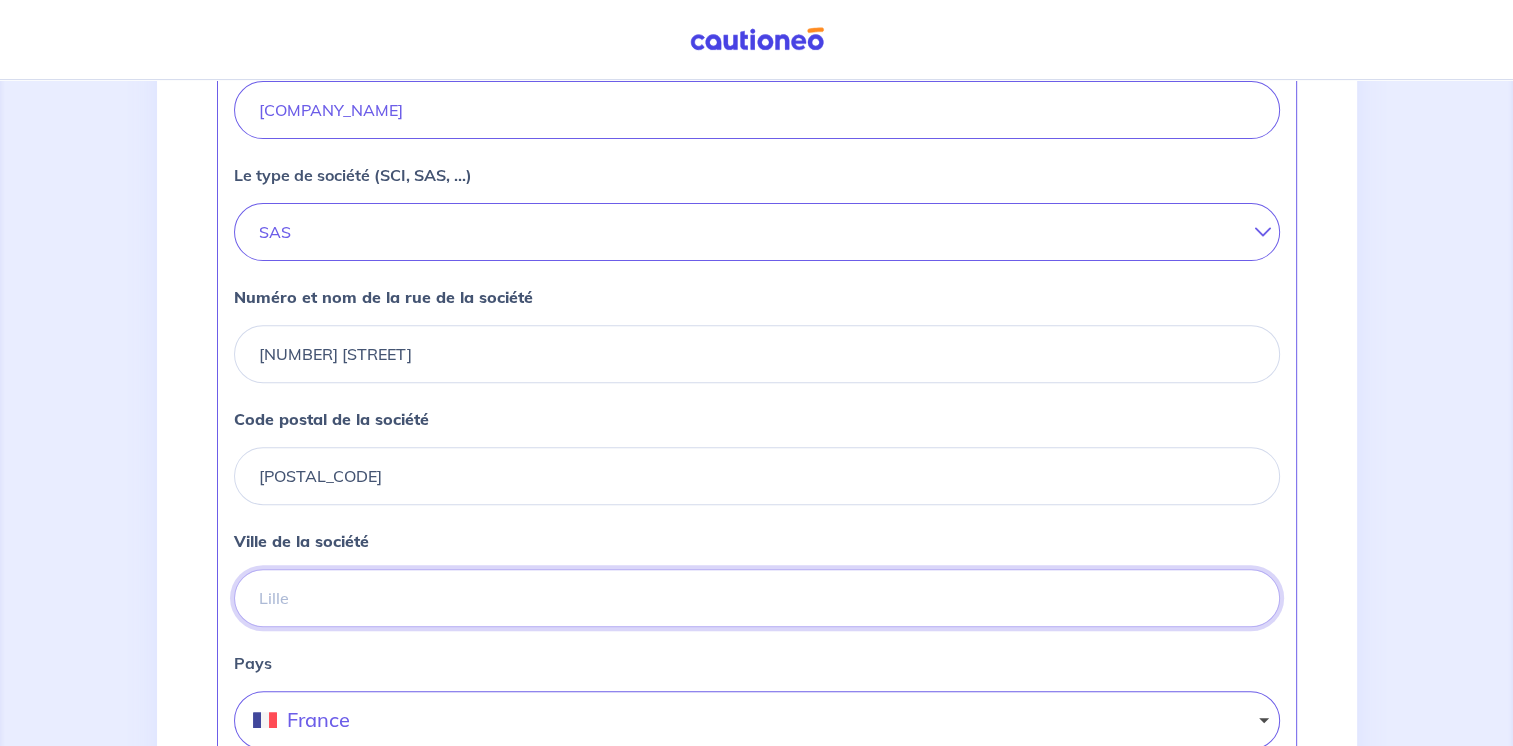 click on "Ville de la société" at bounding box center (757, 598) 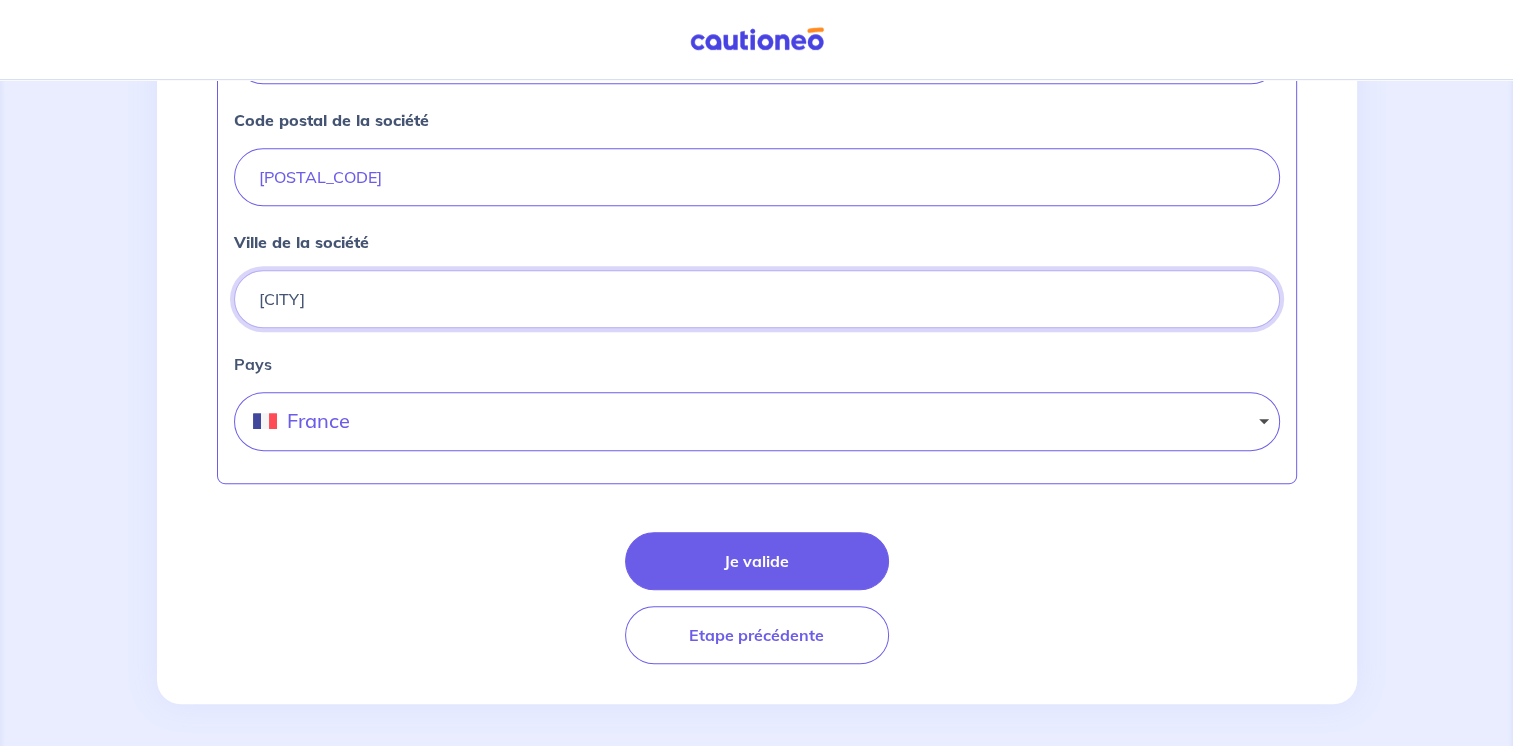 scroll, scrollTop: 942, scrollLeft: 0, axis: vertical 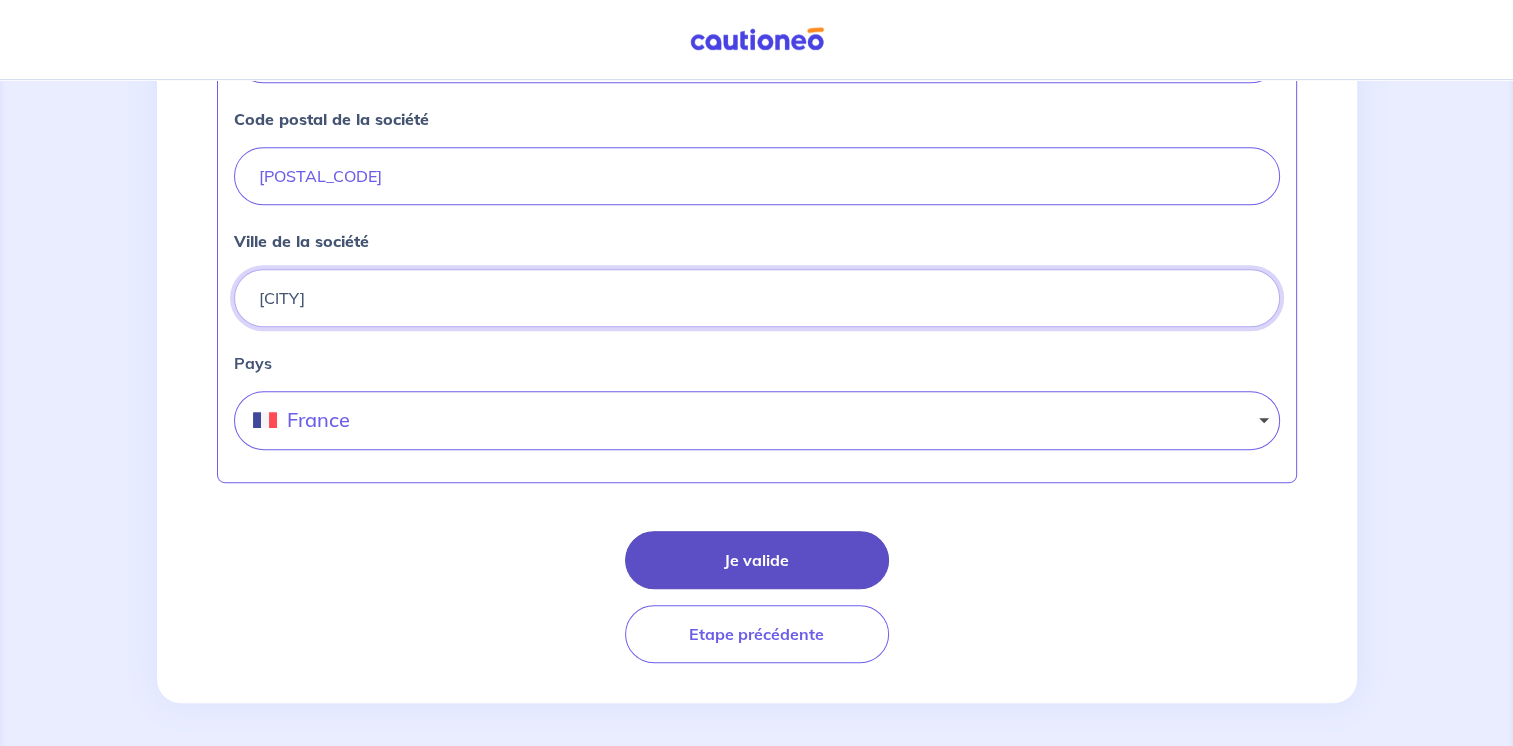 type on "[CITY]" 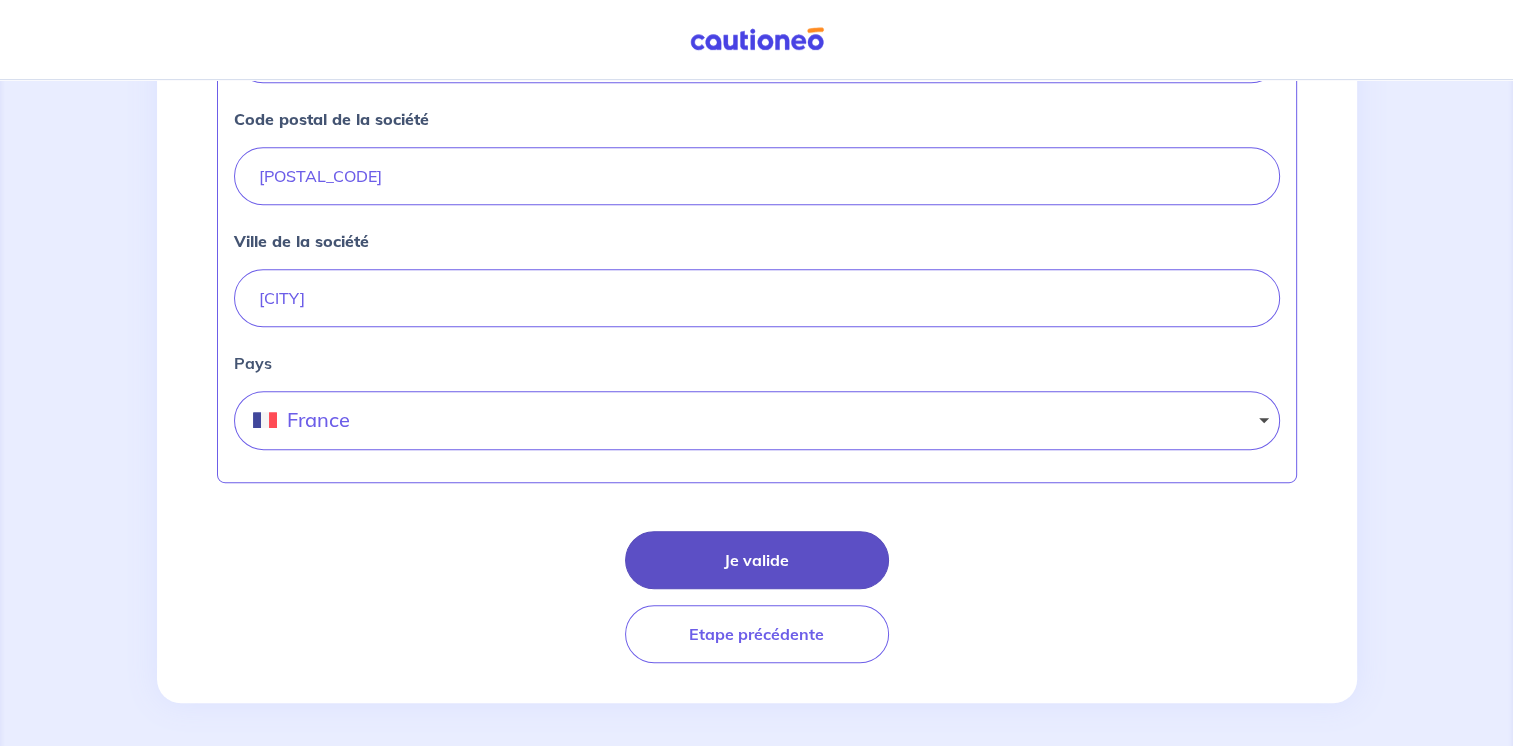 click on "Je valide" at bounding box center (757, 560) 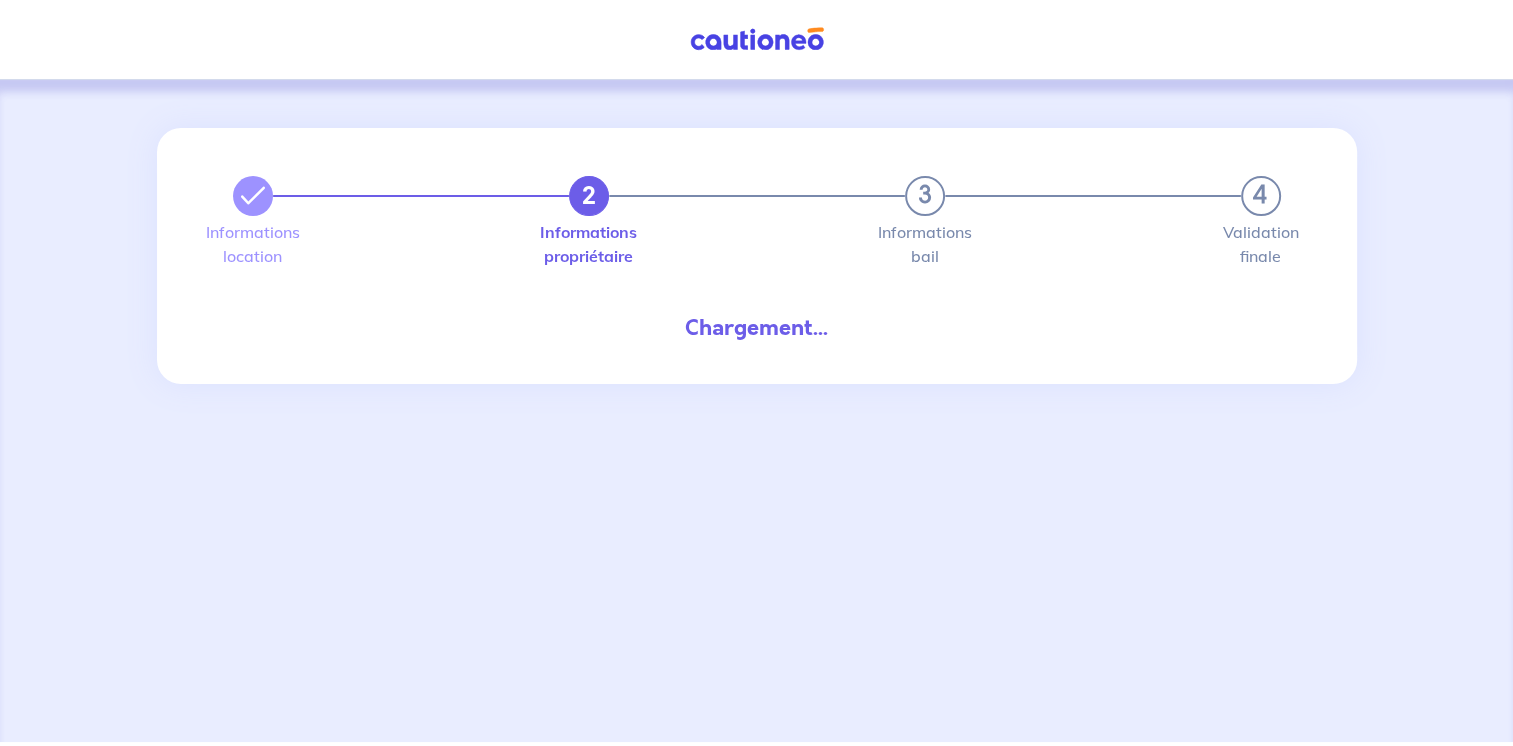 scroll, scrollTop: 0, scrollLeft: 0, axis: both 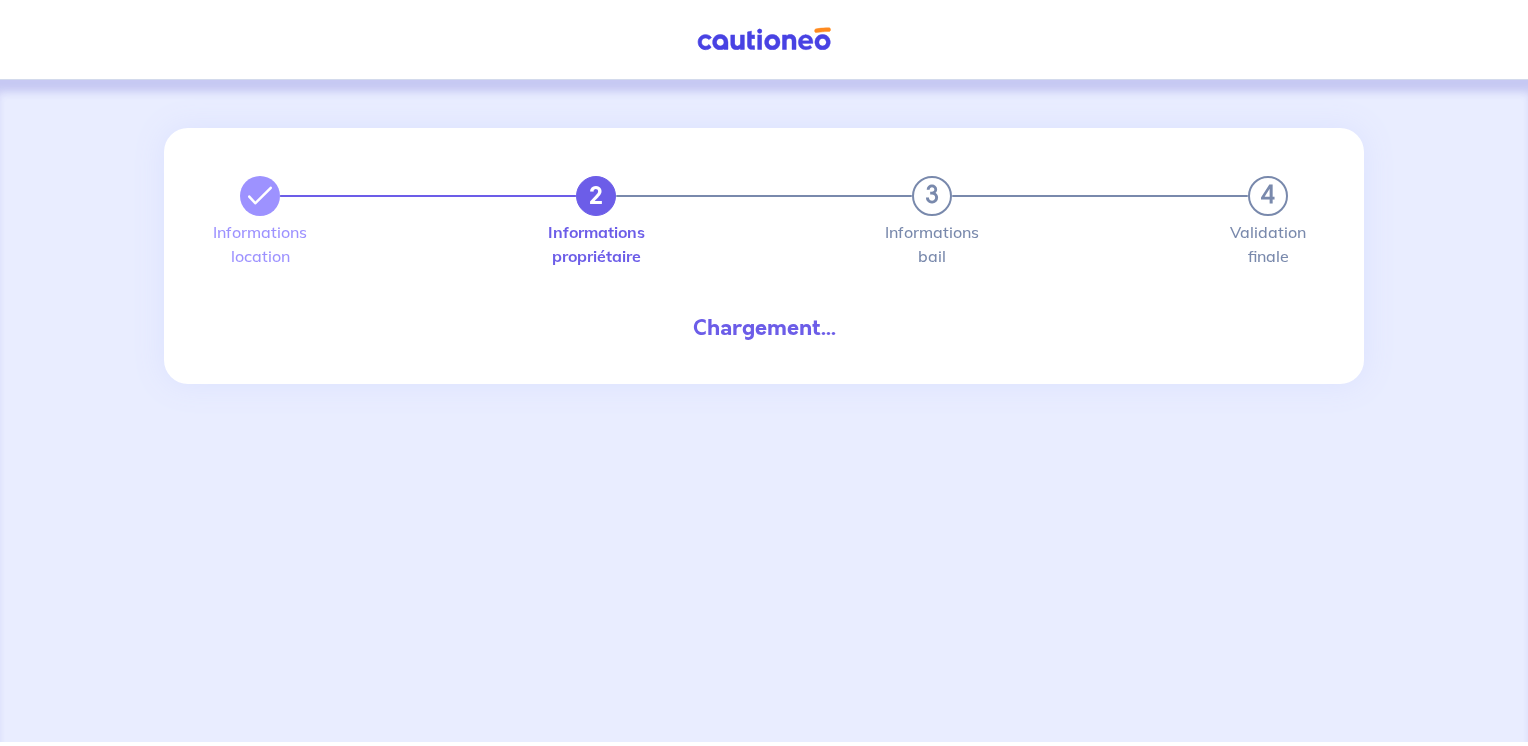 select on "FR" 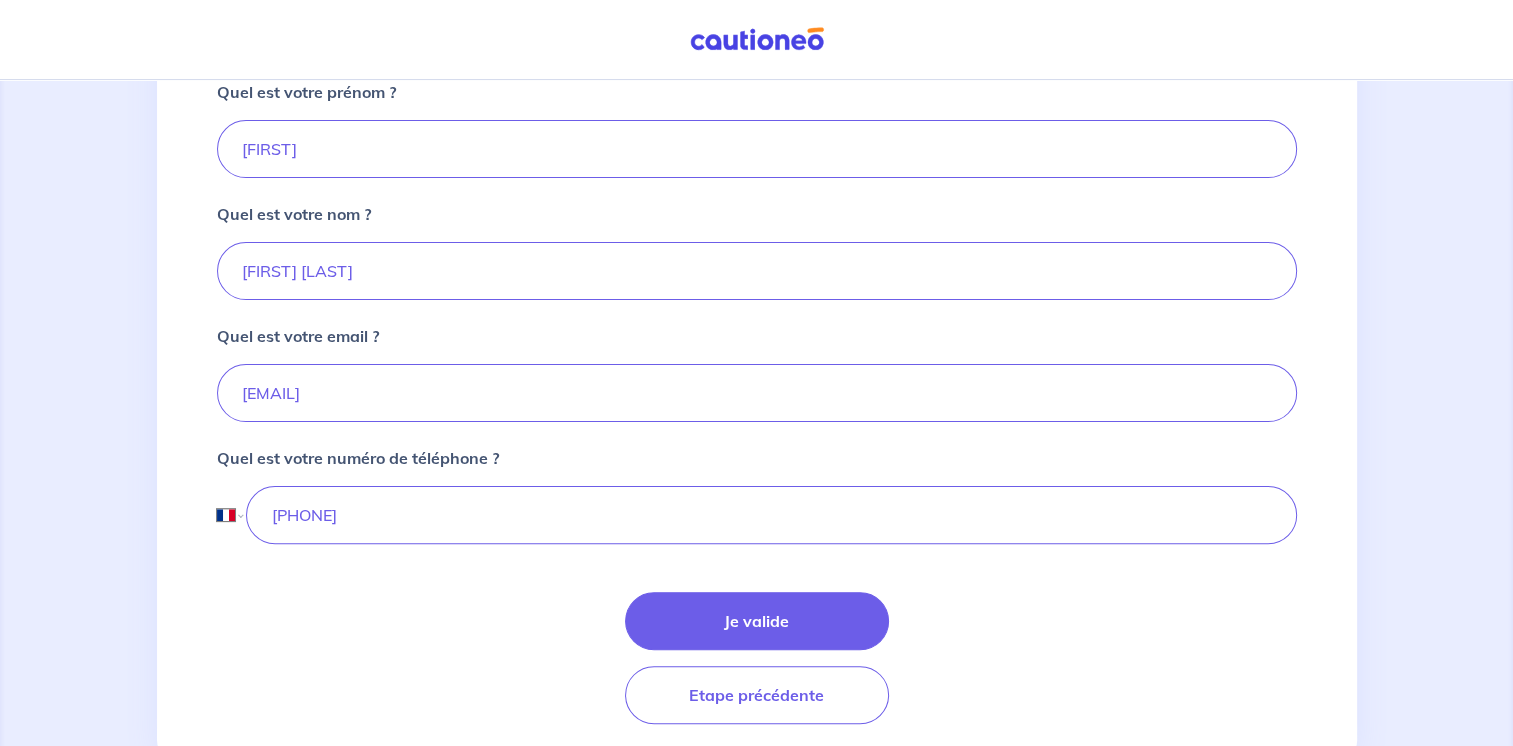 scroll, scrollTop: 500, scrollLeft: 0, axis: vertical 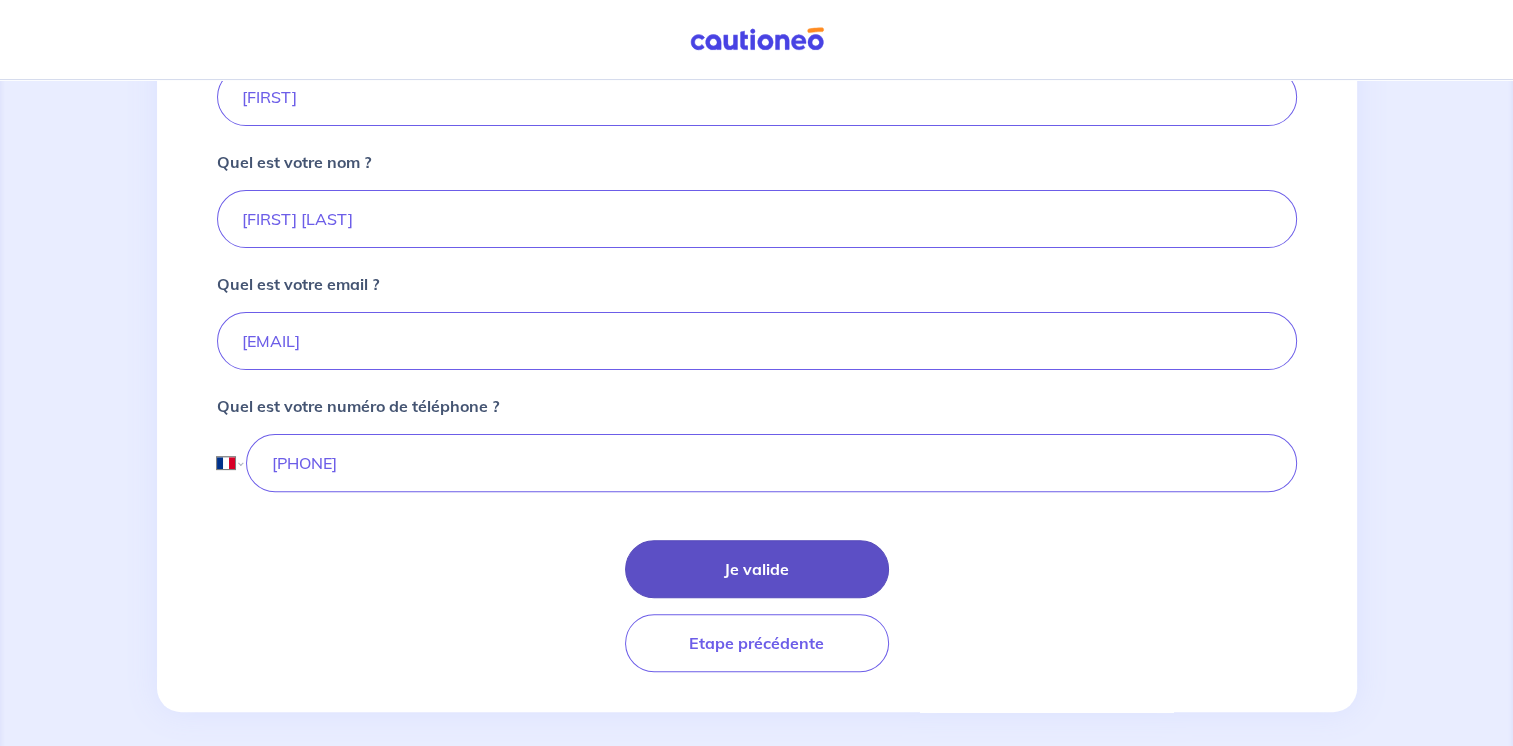 click on "Je valide" at bounding box center (757, 569) 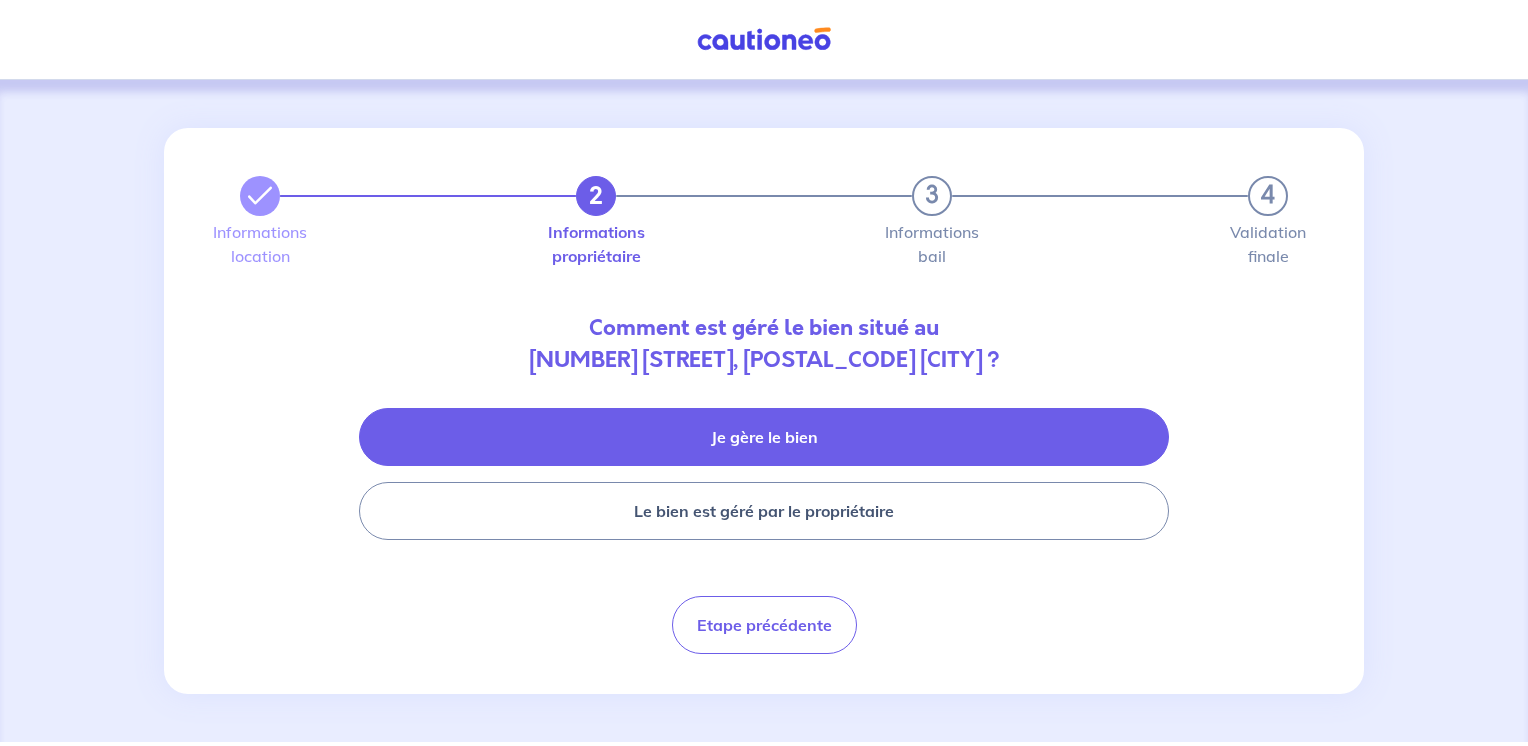 click on "Je gère le bien" at bounding box center [764, 437] 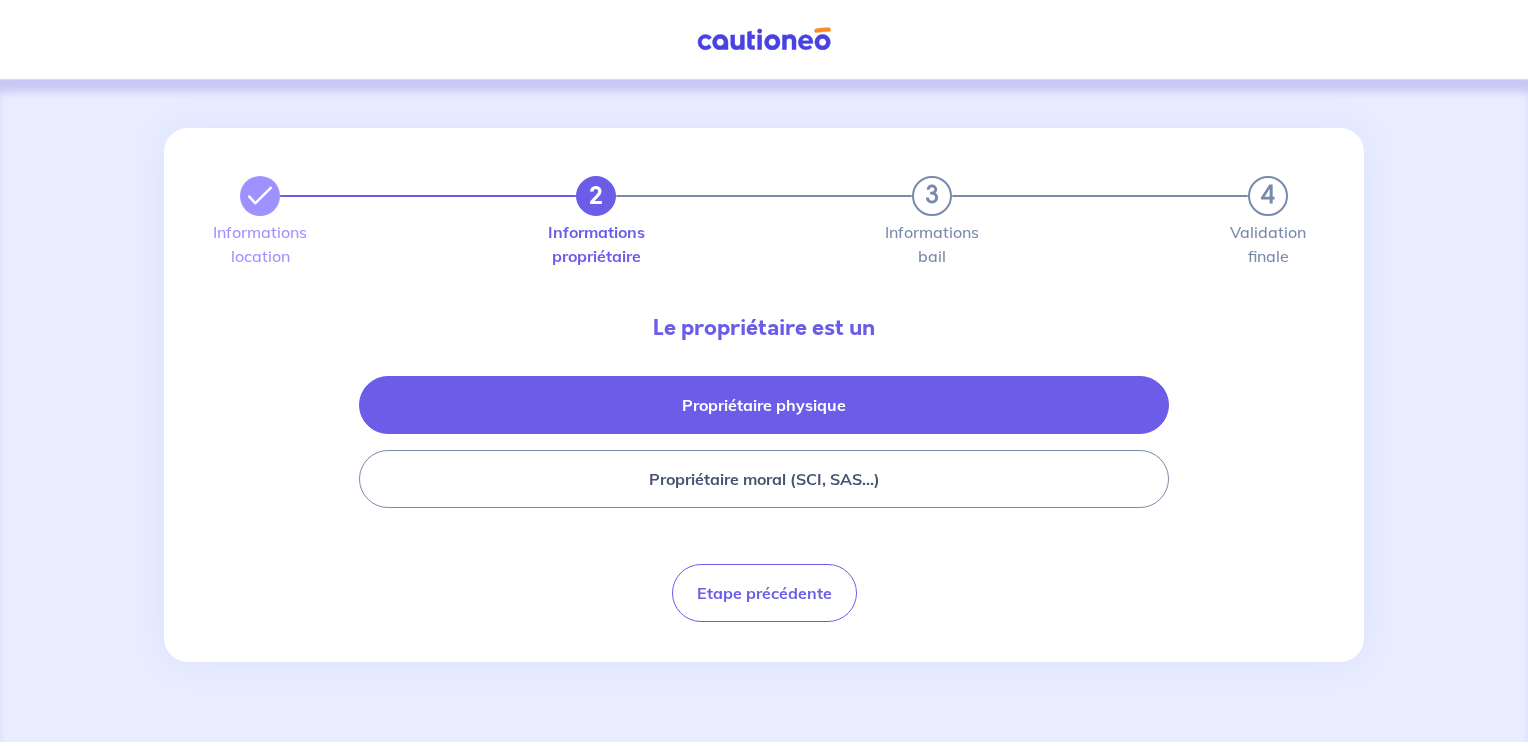 click on "Propriétaire physique" at bounding box center (764, 405) 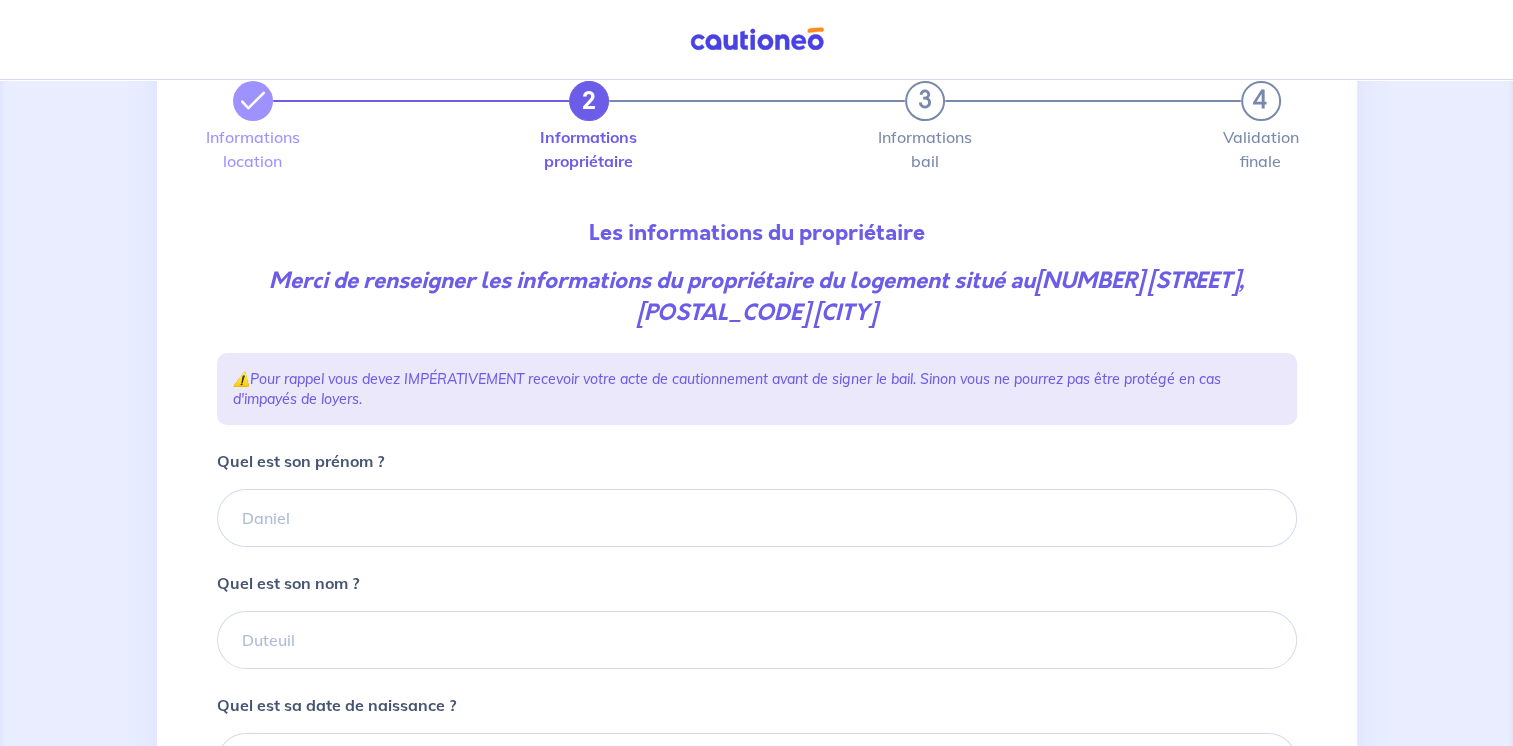 scroll, scrollTop: 0, scrollLeft: 0, axis: both 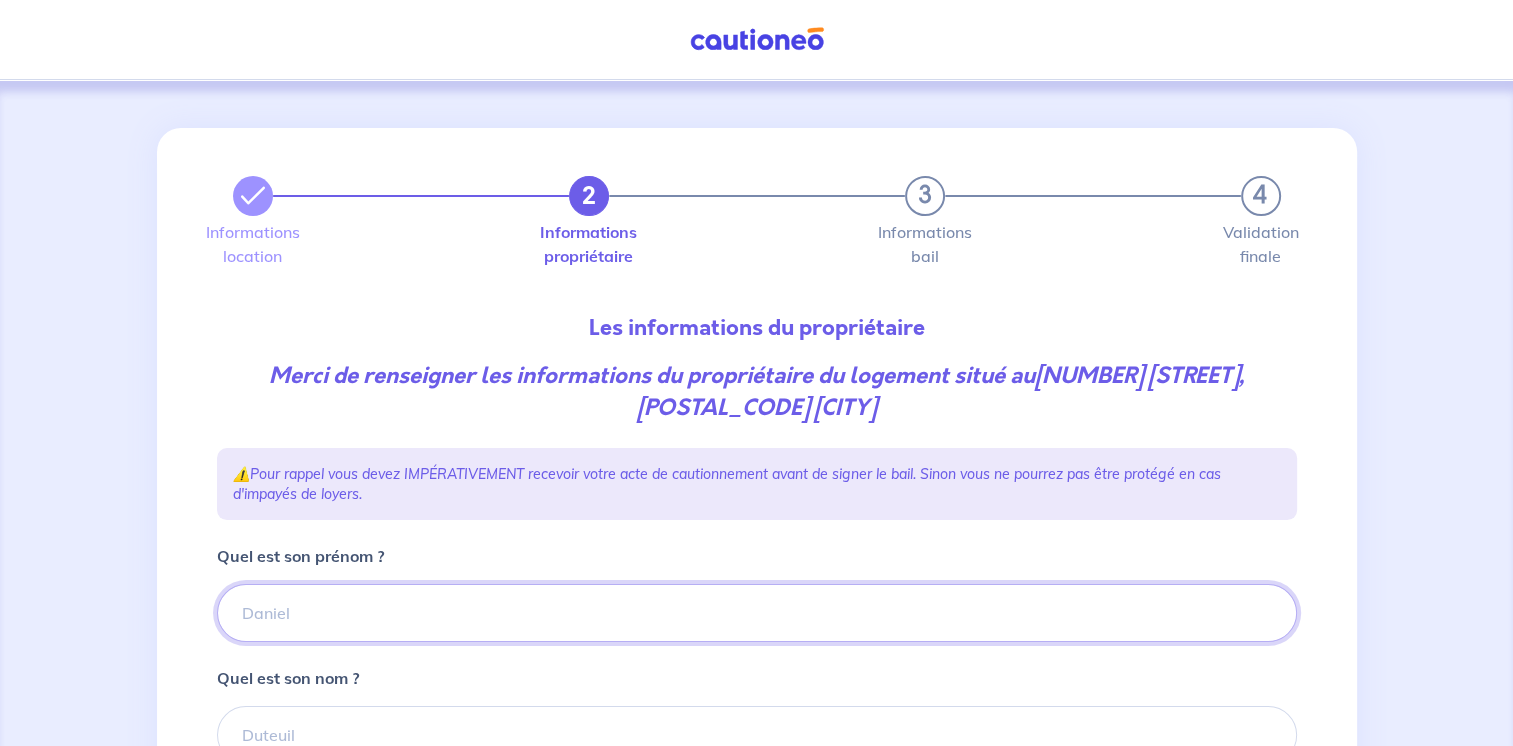 click on "Quel est son prénom ?" at bounding box center (757, 613) 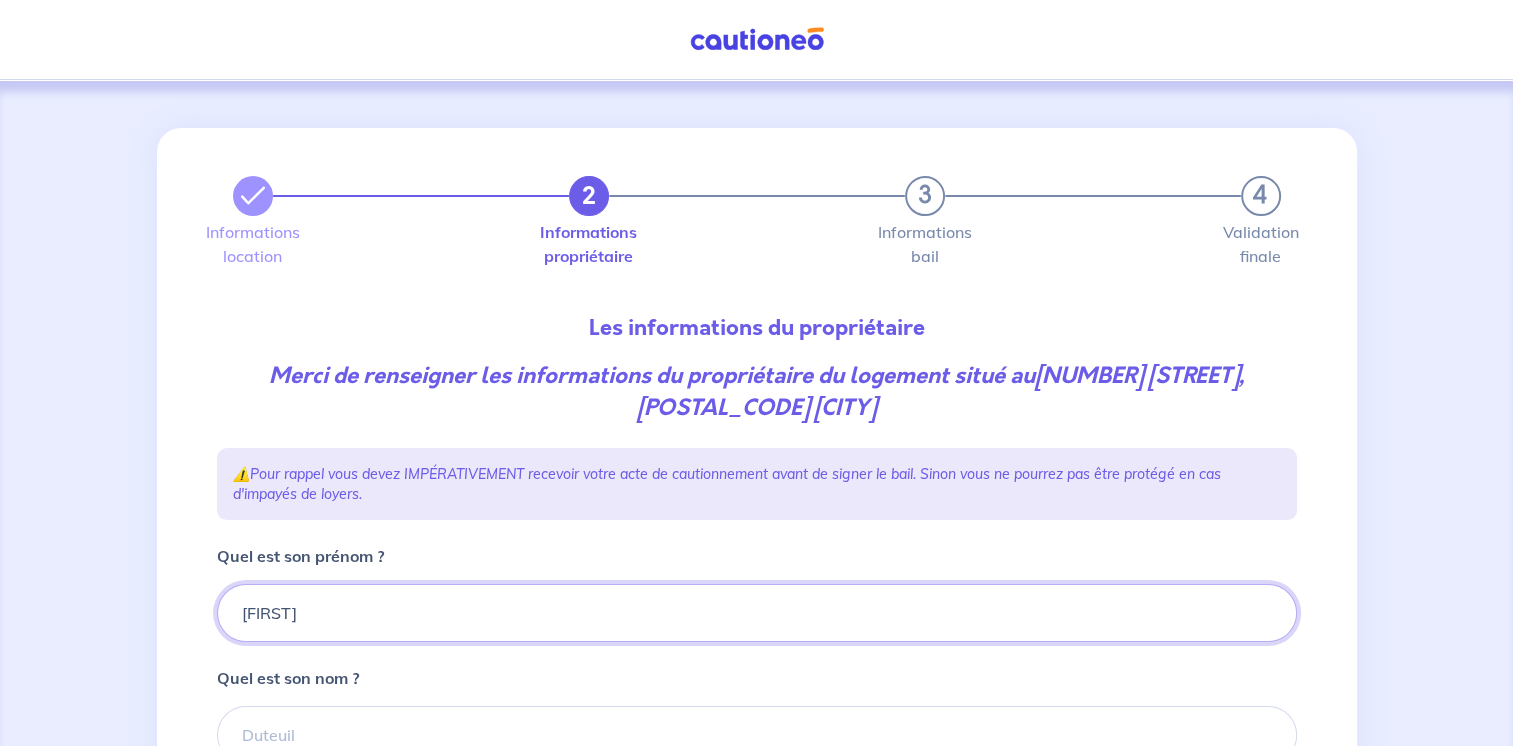 type on "[FIRST]" 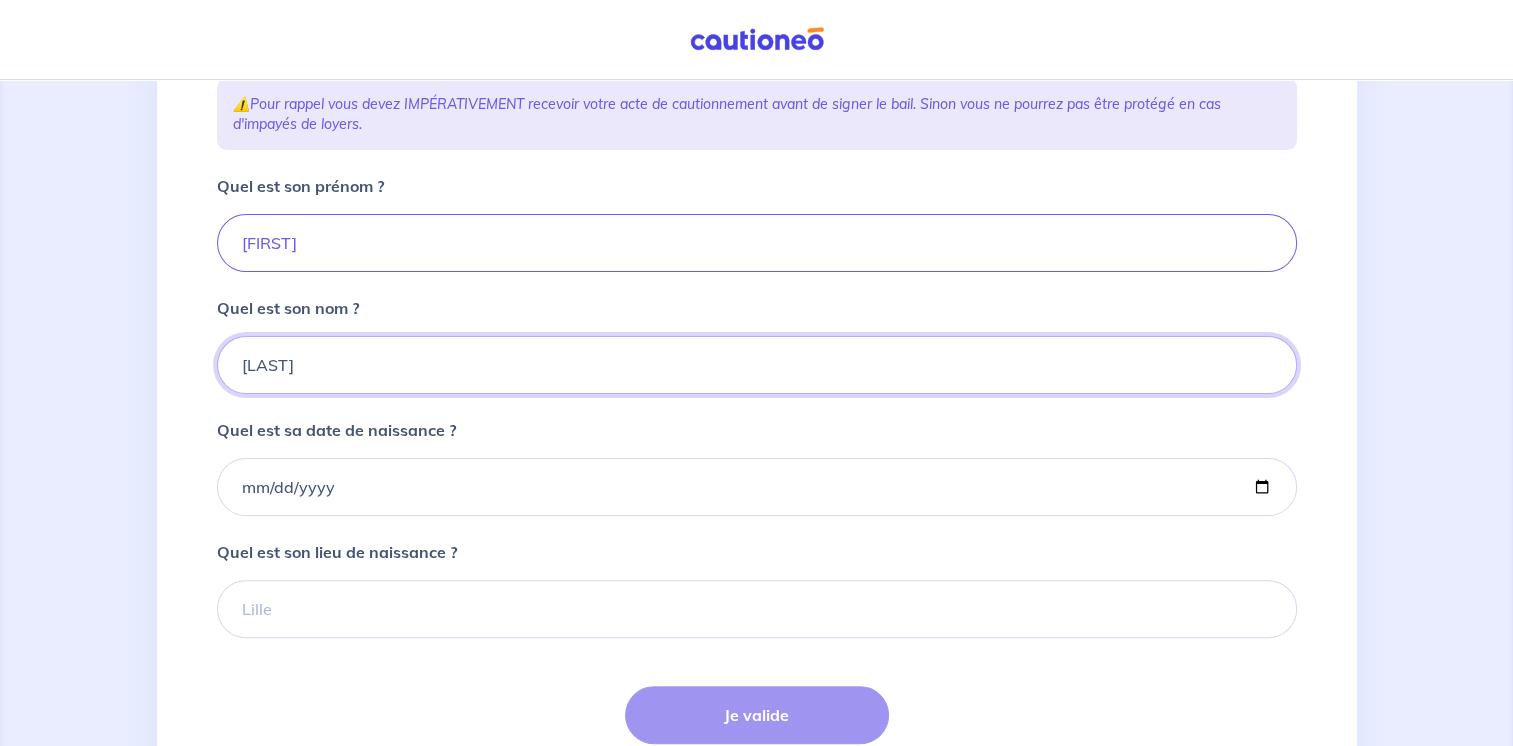 scroll, scrollTop: 416, scrollLeft: 0, axis: vertical 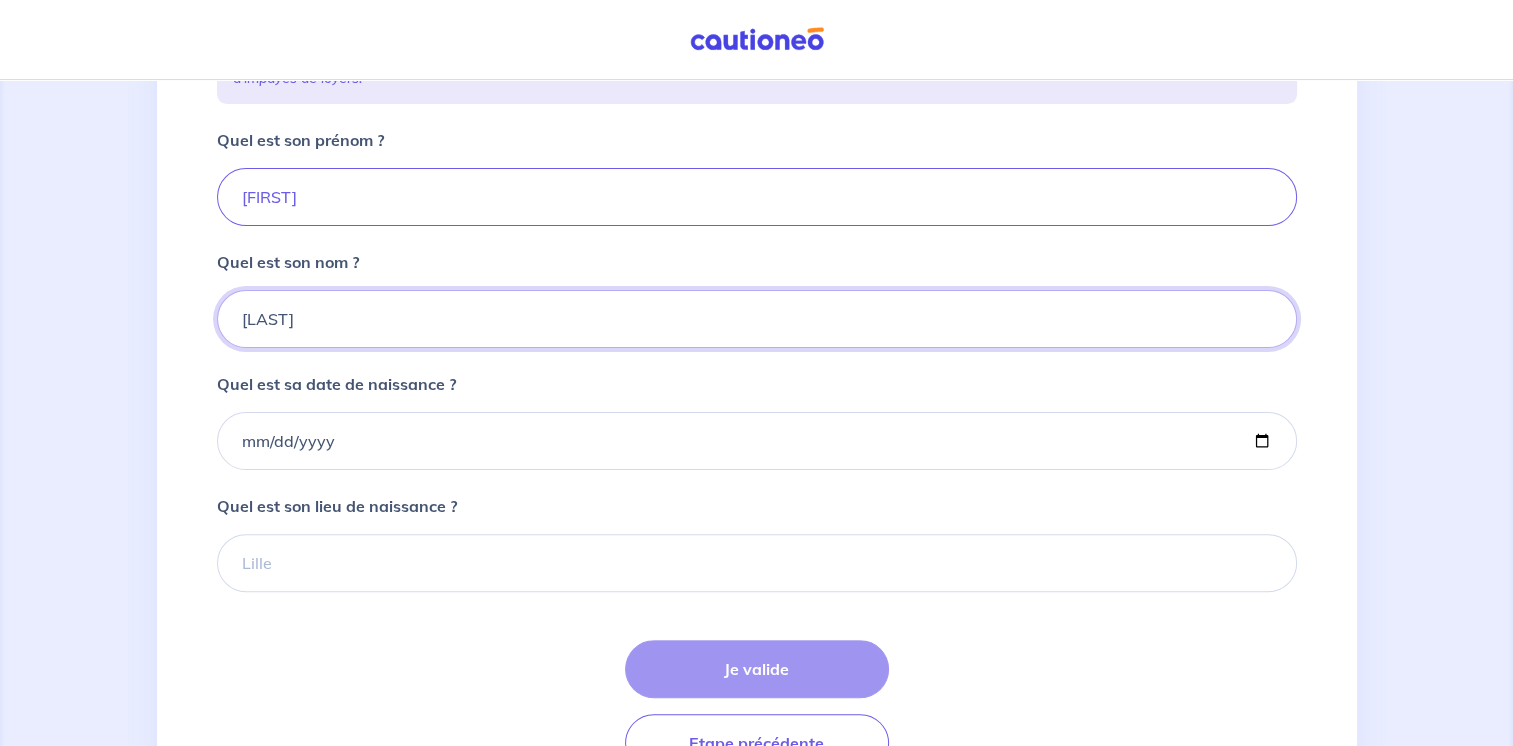 type on "[LAST]" 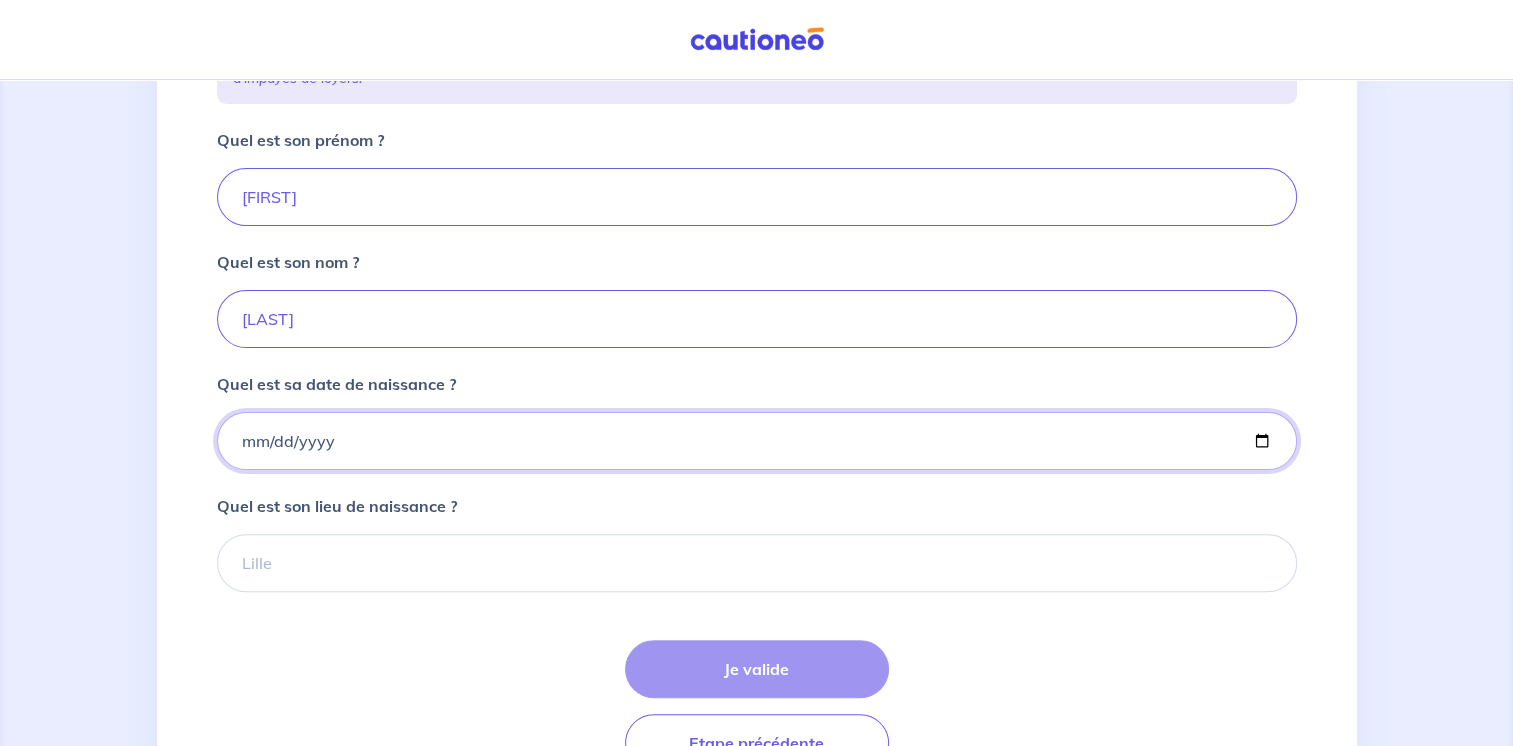 click on "Quel est sa date de naissance ?" at bounding box center (757, 441) 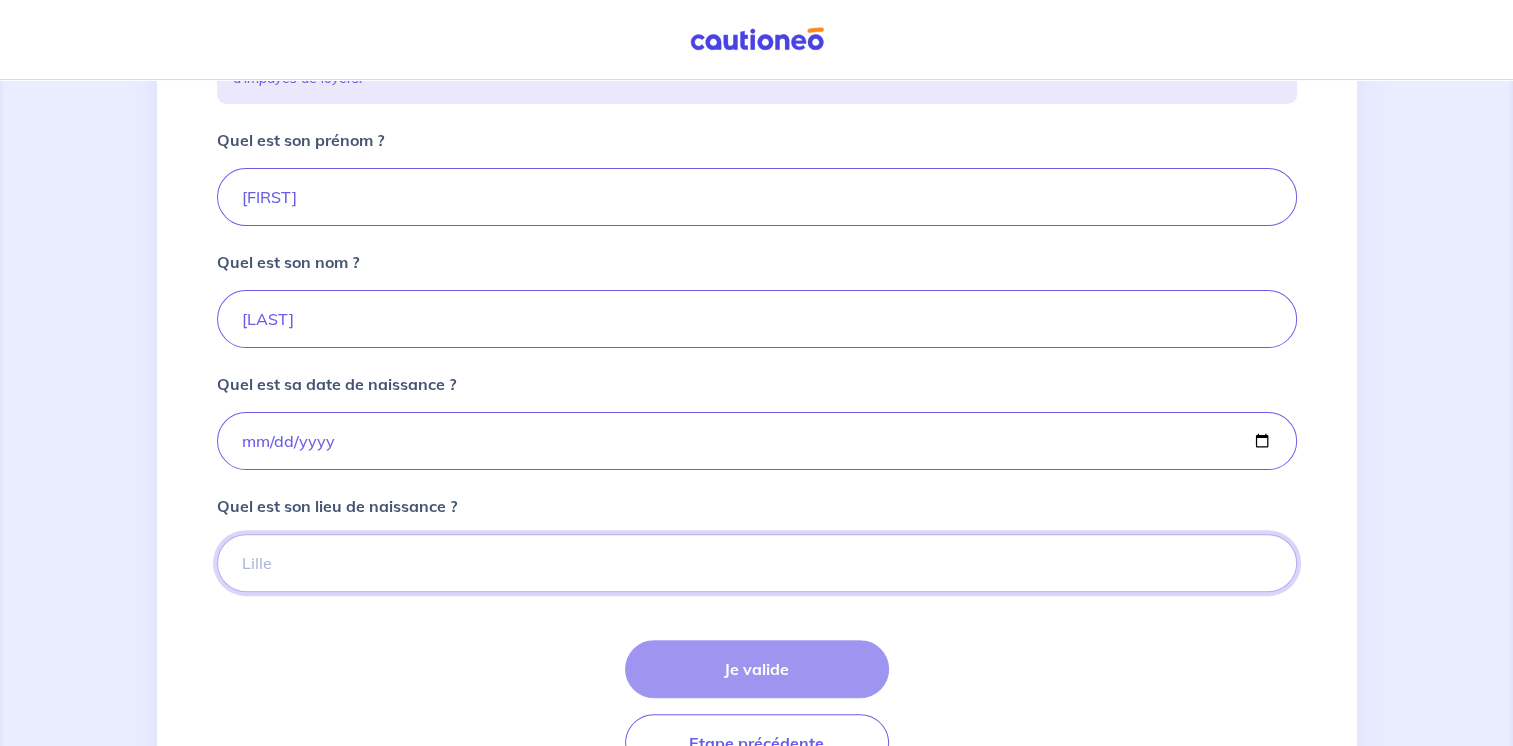 click on "Quel est son lieu de naissance ?" at bounding box center [757, 563] 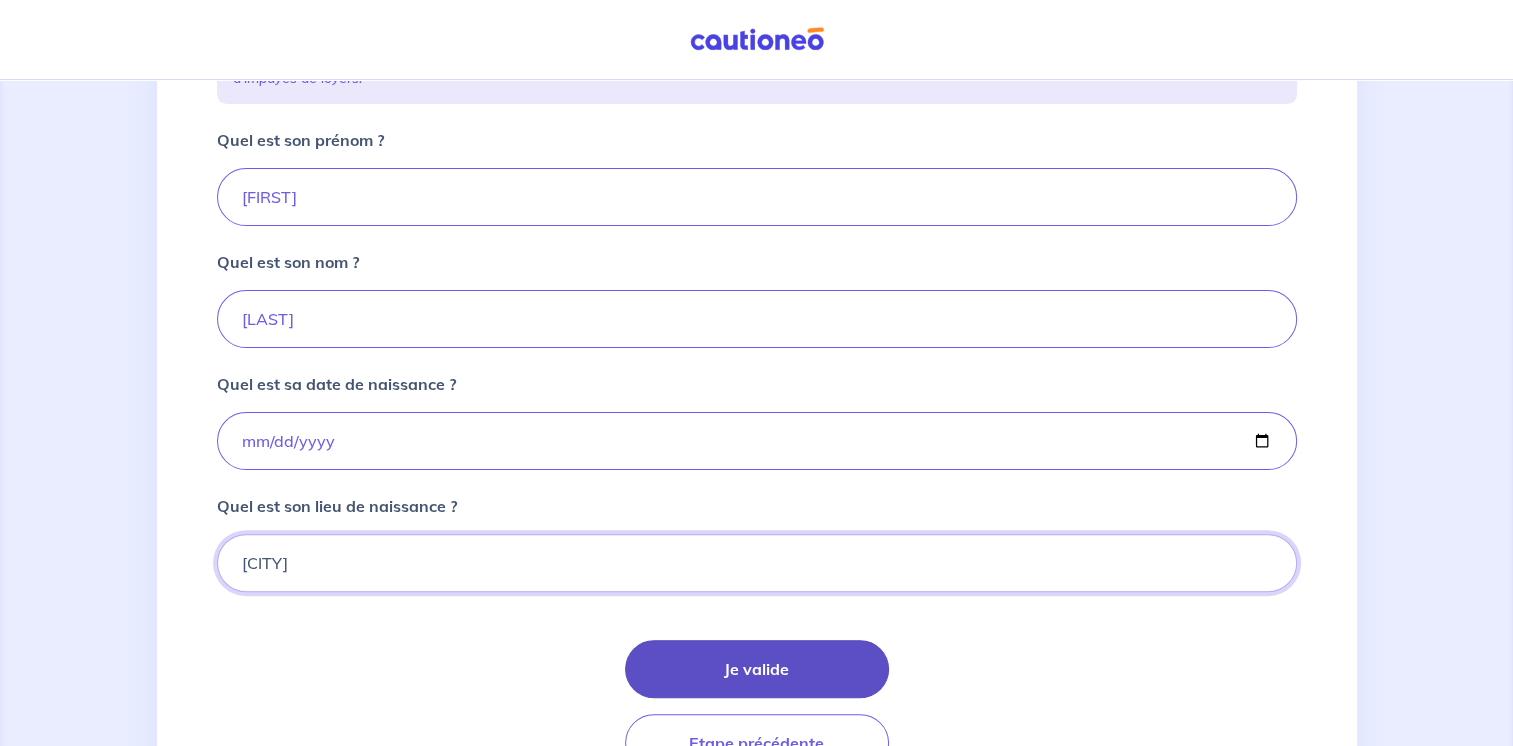 type on "[CITY]" 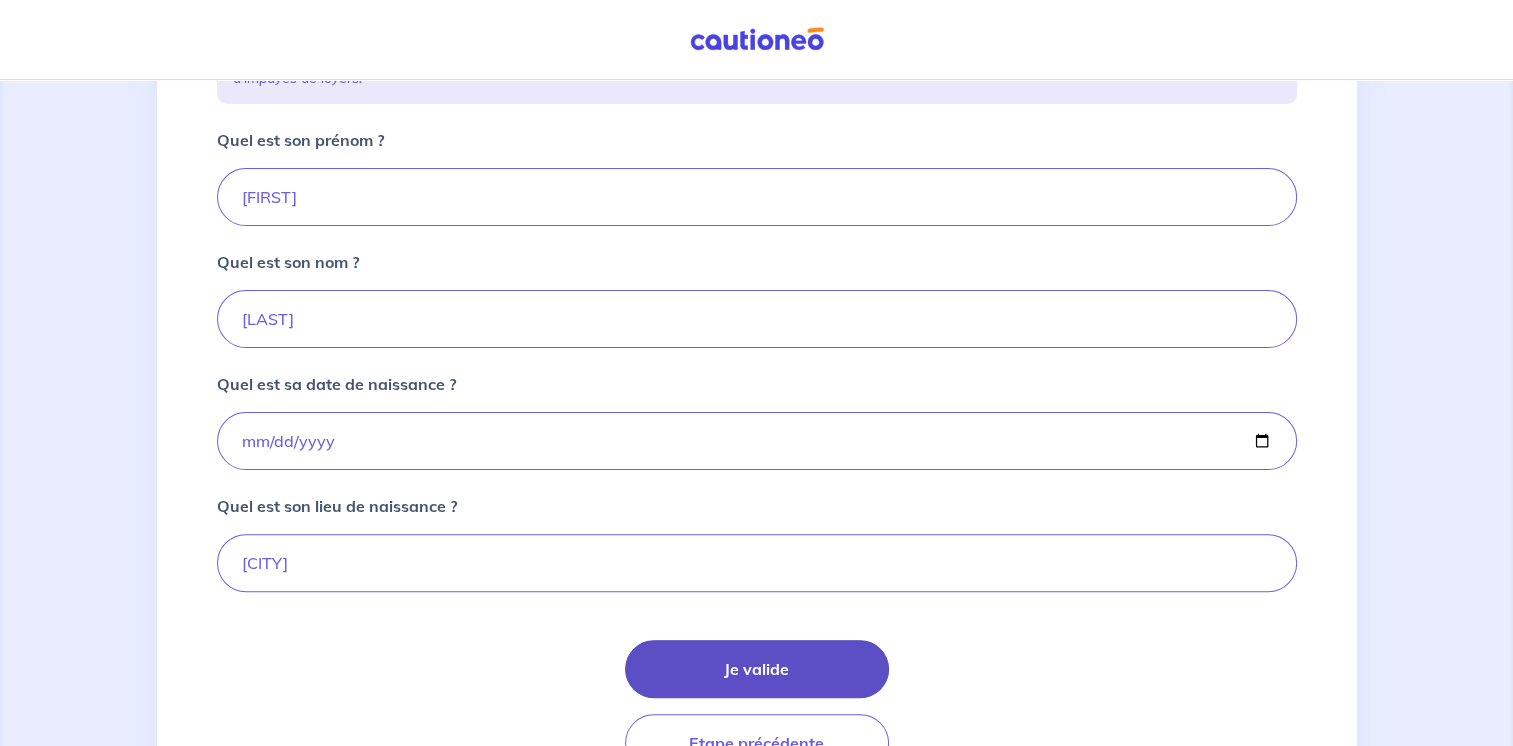 click on "Je valide" at bounding box center [757, 669] 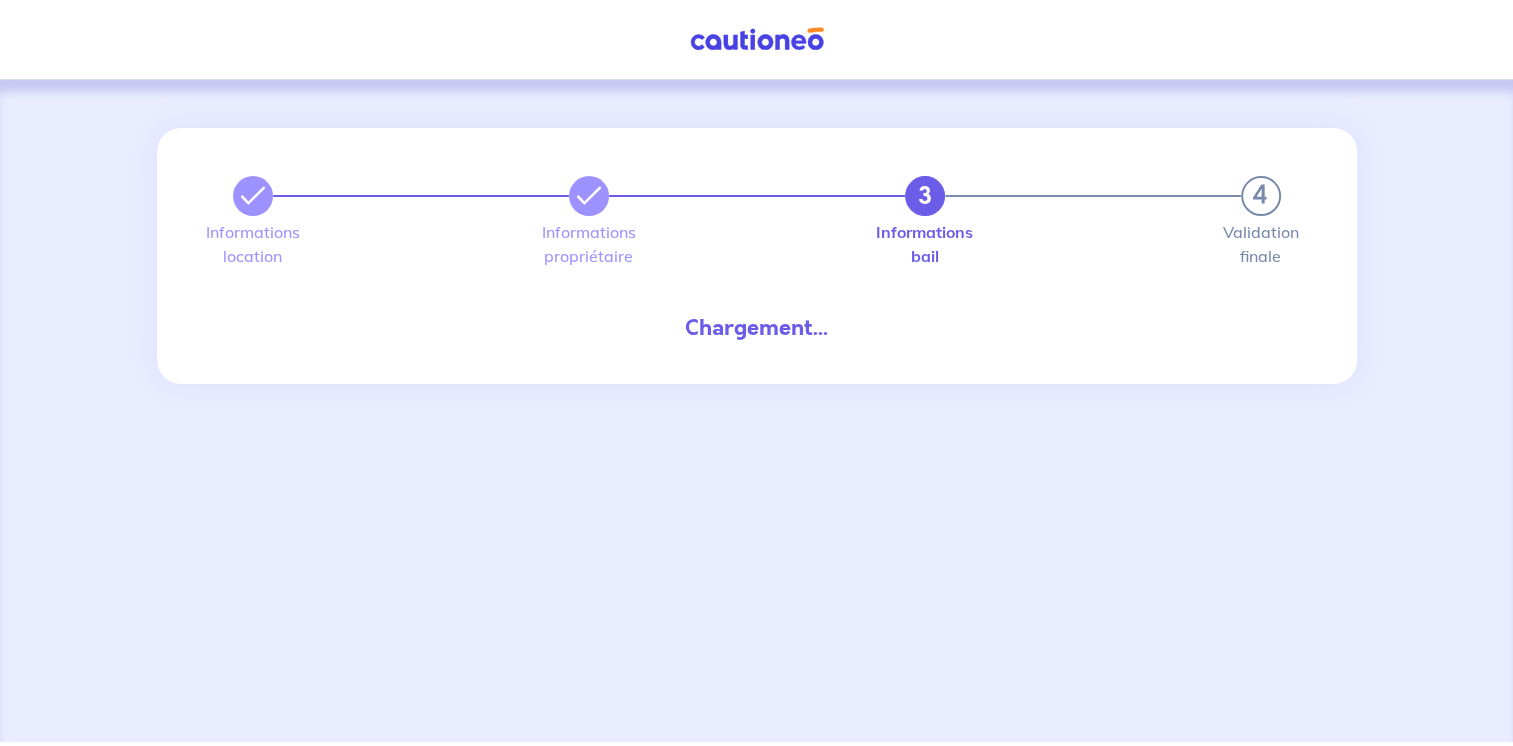 scroll, scrollTop: 0, scrollLeft: 0, axis: both 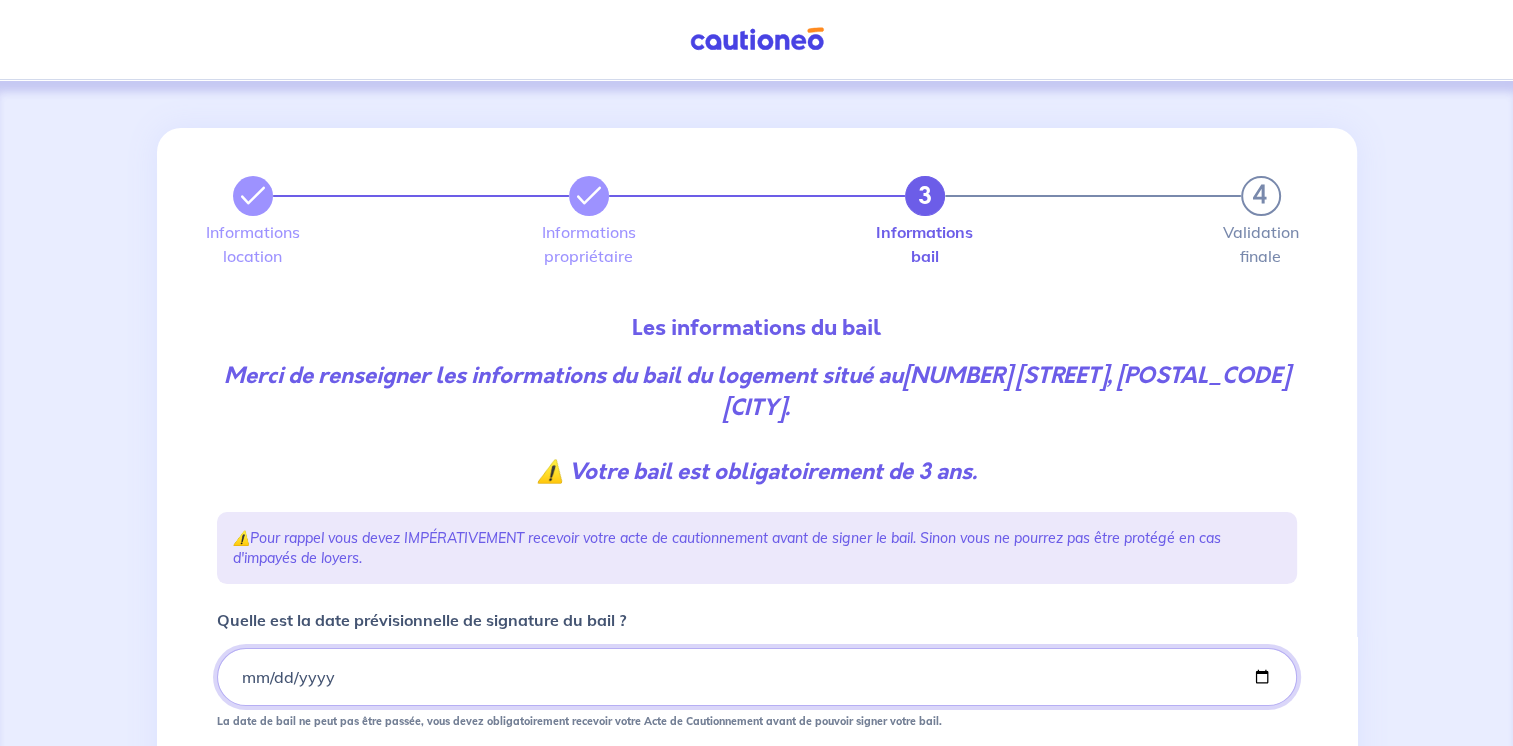 click on "Quelle est la date prévisionnelle de signature du bail ?" at bounding box center (757, 677) 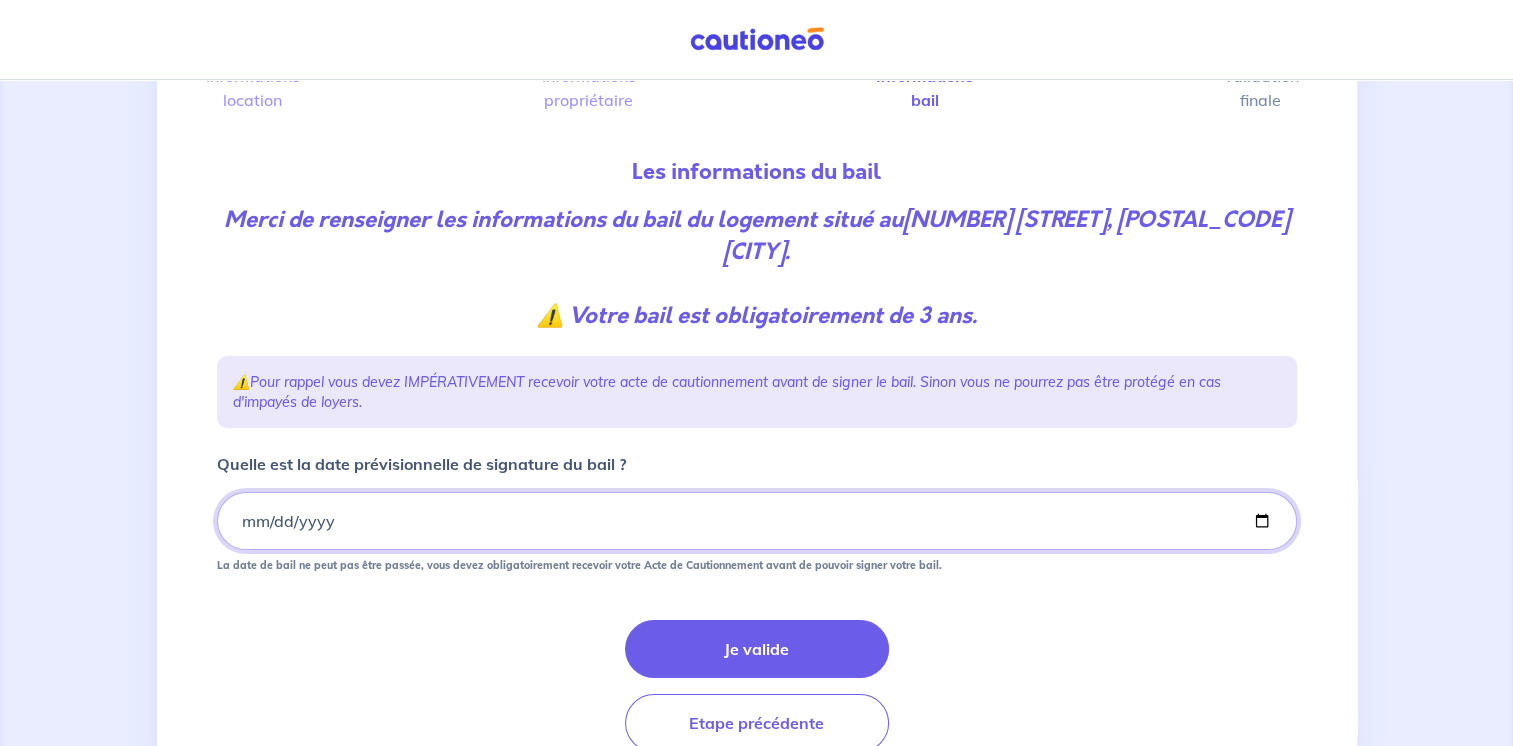 scroll, scrollTop: 200, scrollLeft: 0, axis: vertical 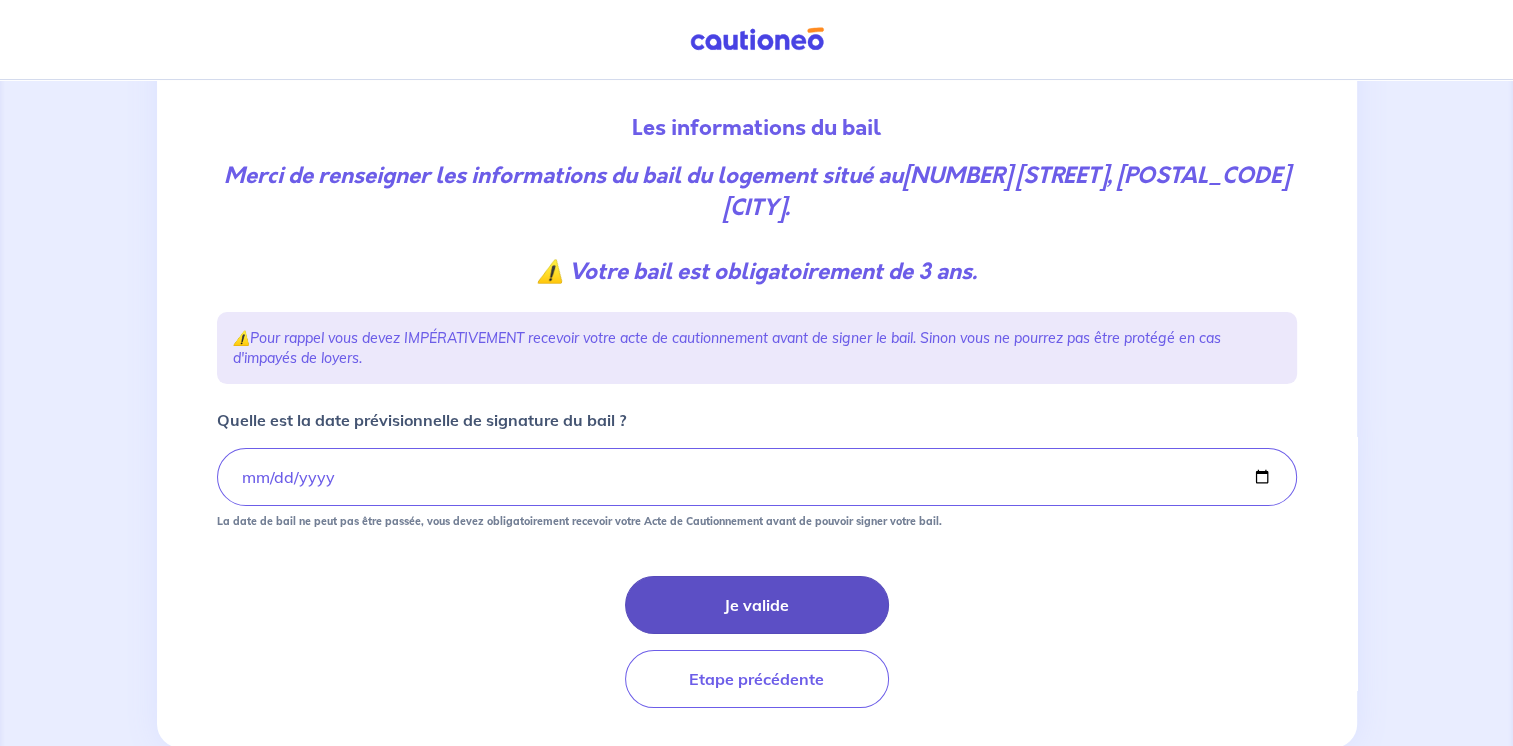 click on "Je valide" at bounding box center (757, 605) 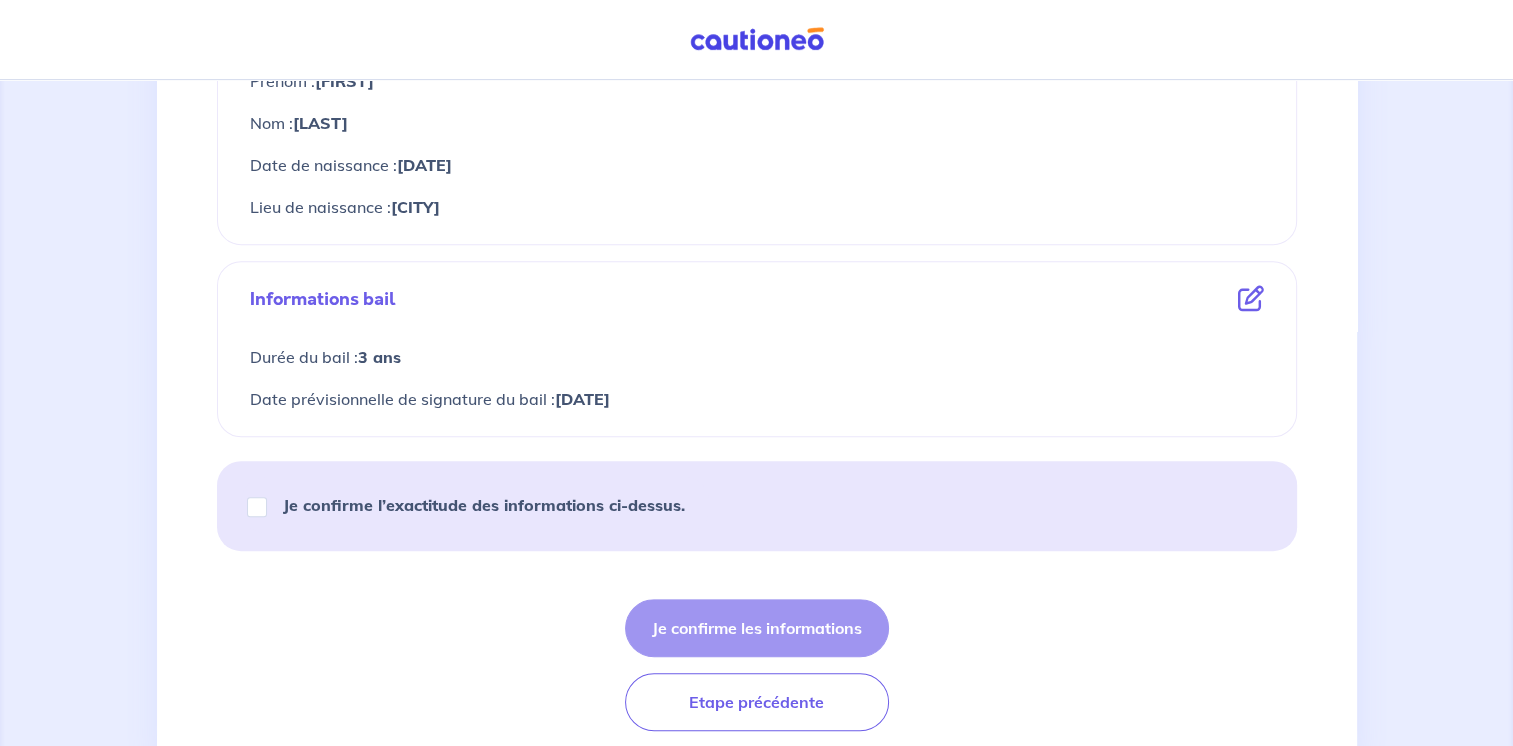scroll, scrollTop: 884, scrollLeft: 0, axis: vertical 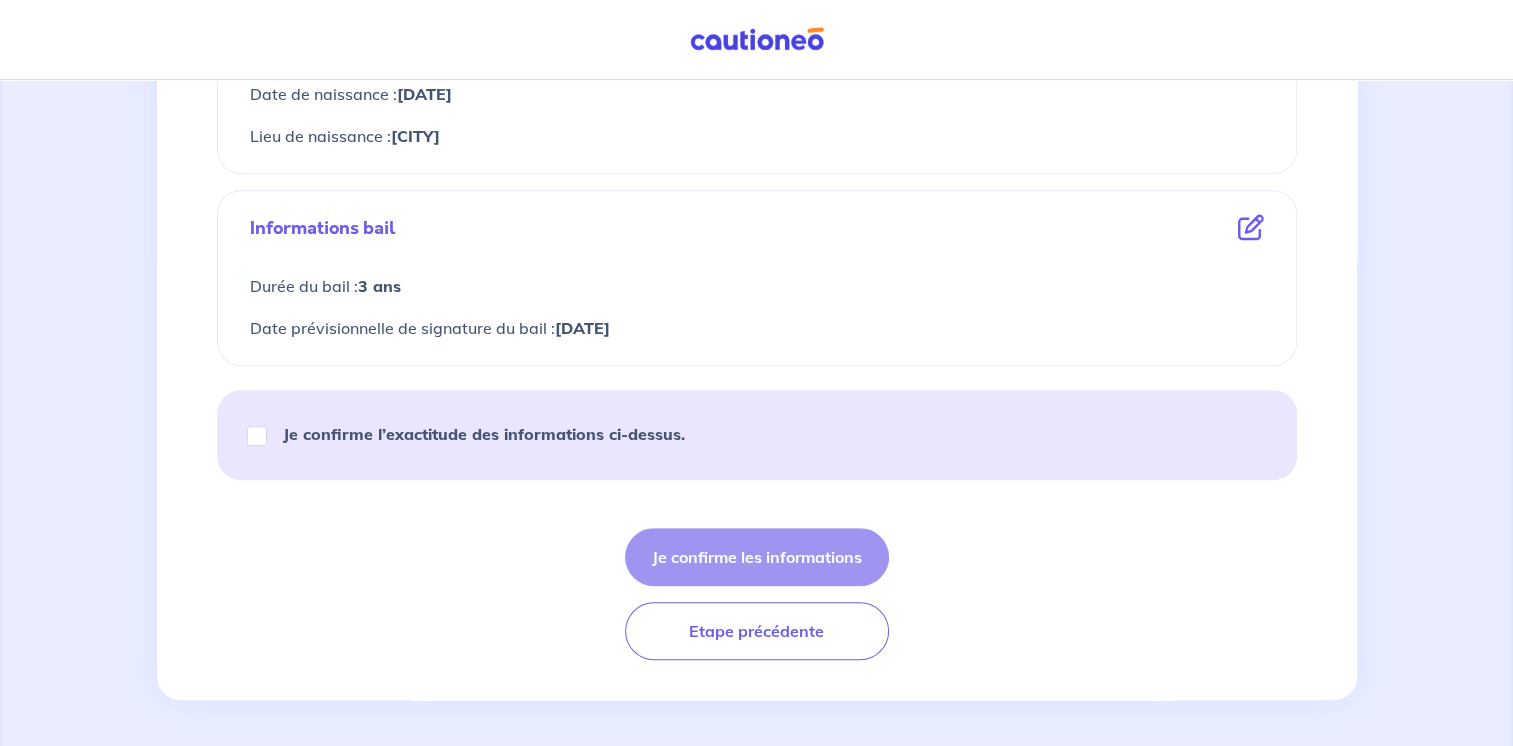 click on "Je confirme l’exactitude des informations ci-dessus." at bounding box center (475, 434) 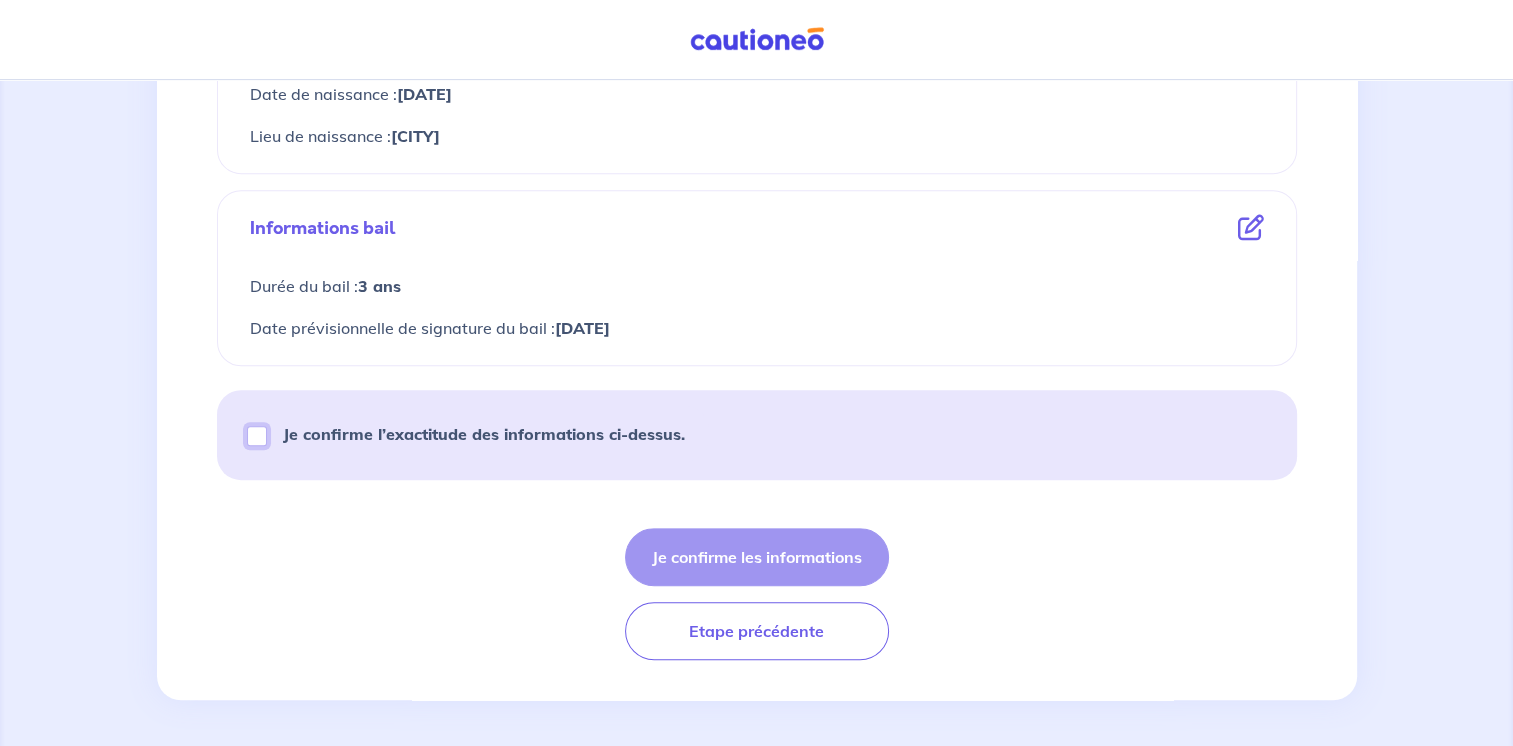 click on "Je confirme l’exactitude des informations ci-dessus." at bounding box center [257, 436] 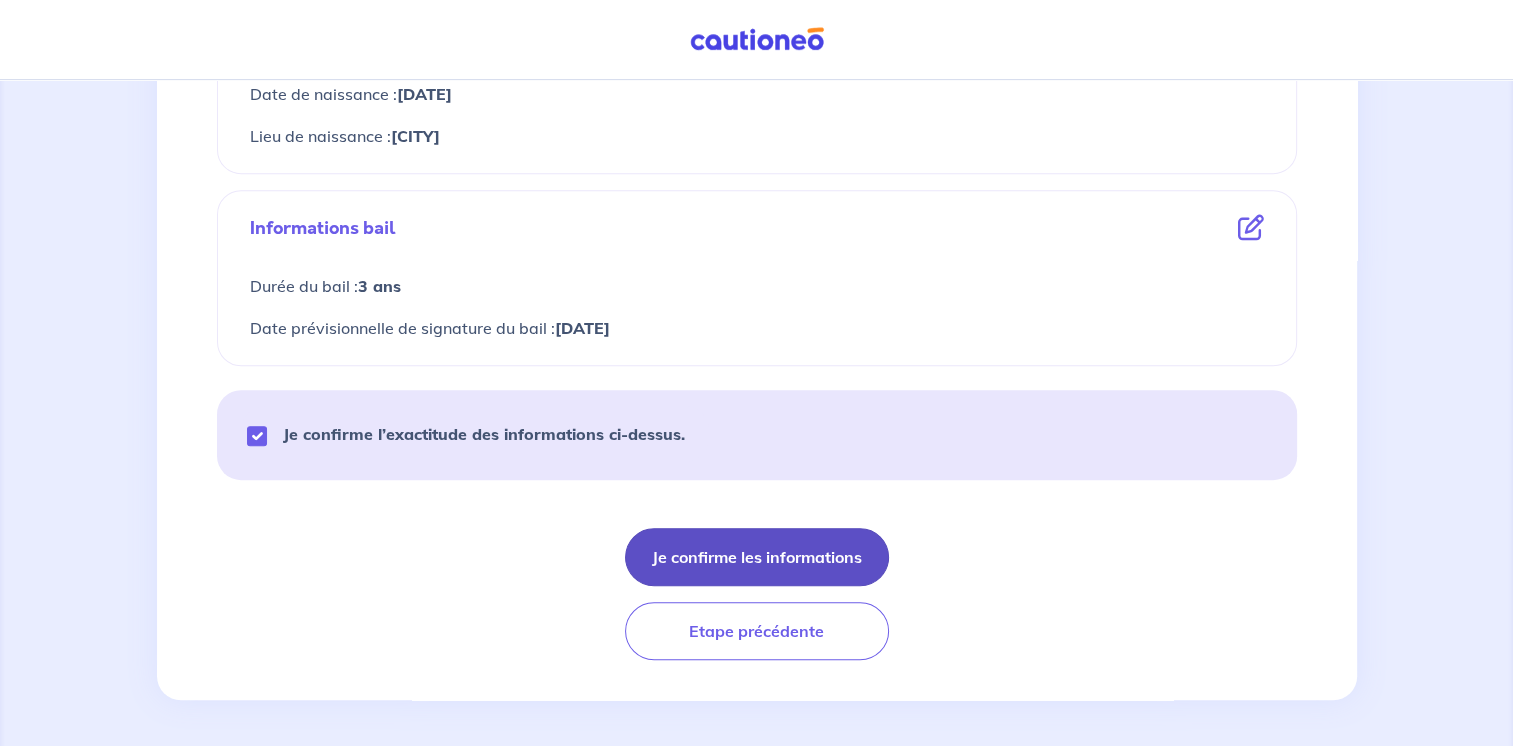 click on "Je confirme les informations" at bounding box center [757, 557] 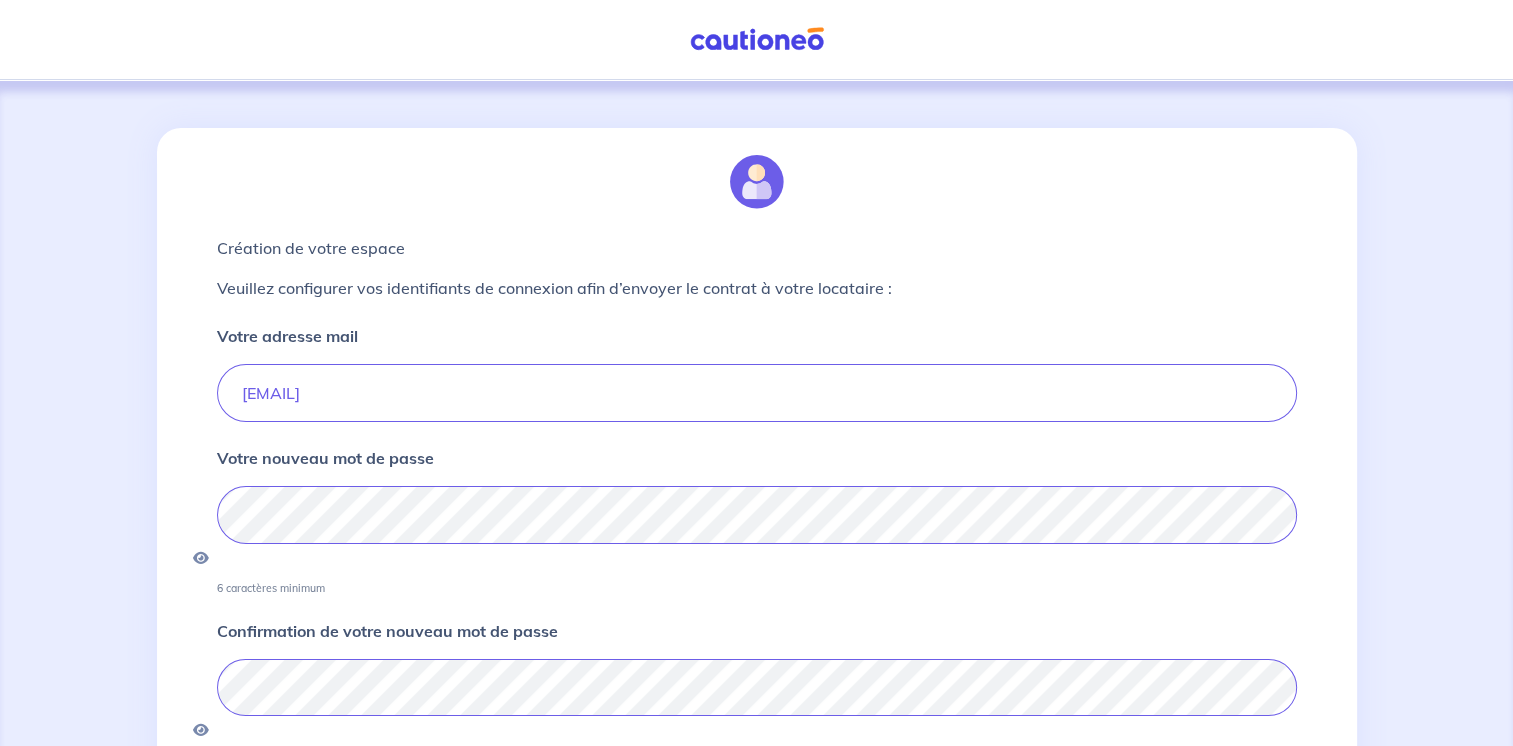 click on "J'accepte les CGU de  Cautioneo  et la  Politique de protection des données   de Cautioneo" at bounding box center (223, 783) 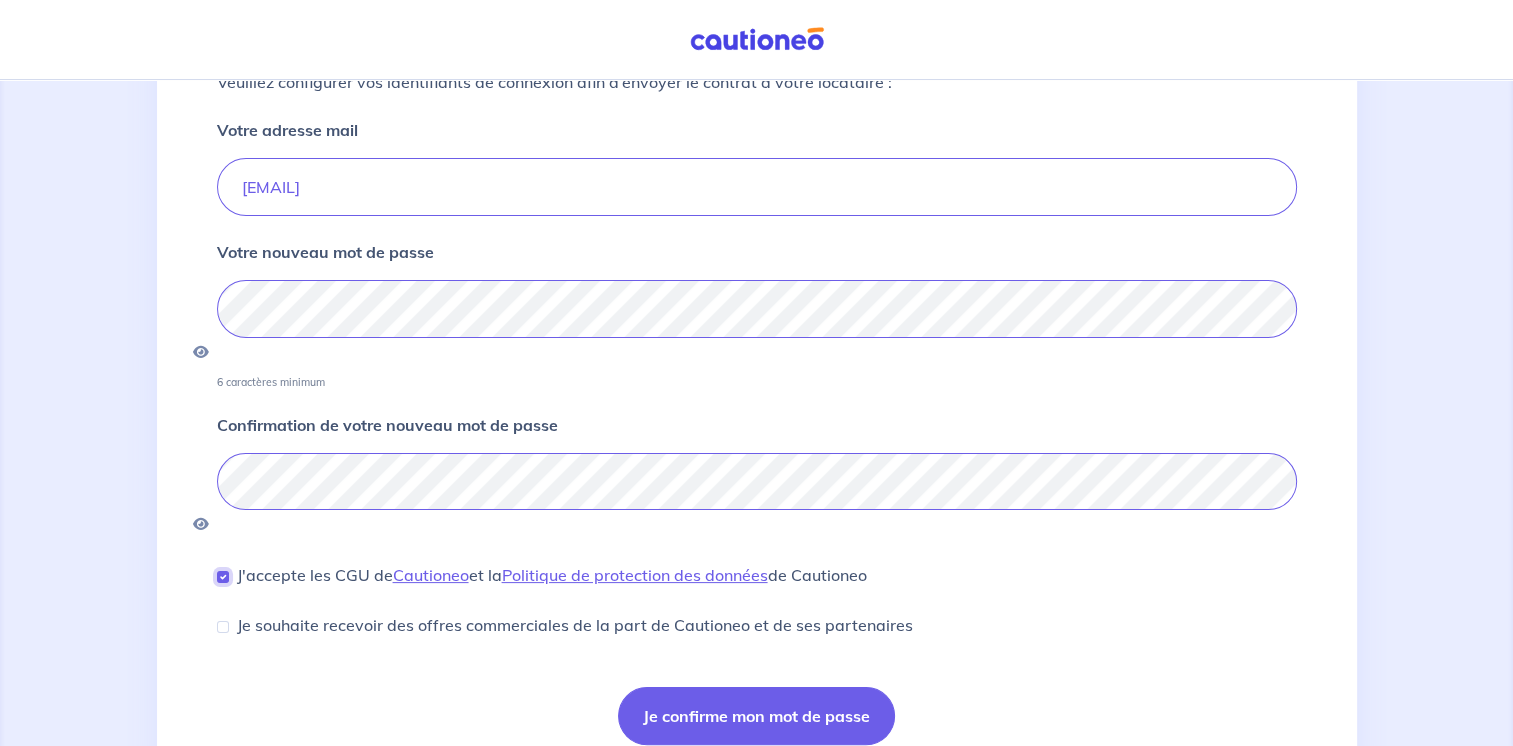 scroll, scrollTop: 234, scrollLeft: 0, axis: vertical 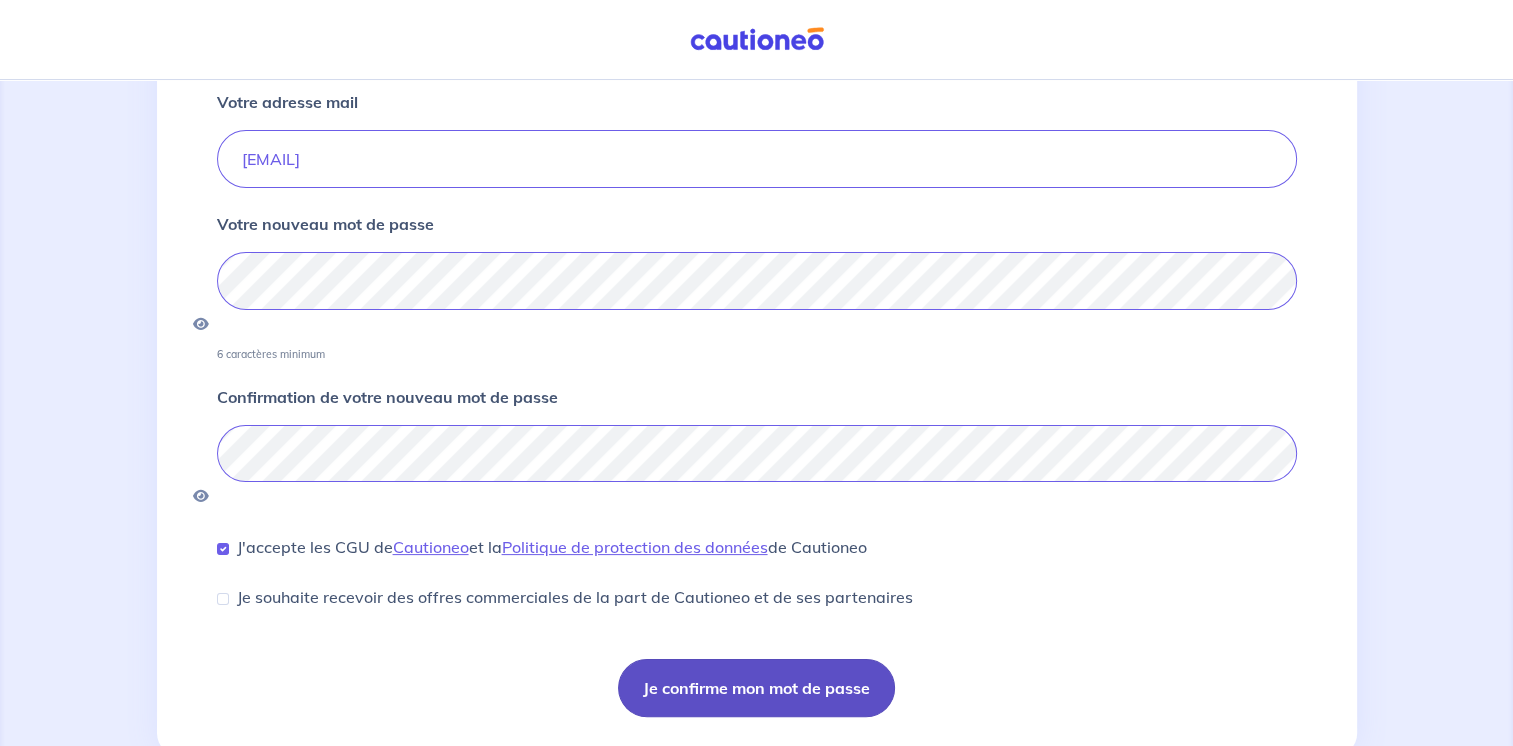 click on "Je confirme mon mot de passe" at bounding box center (756, 688) 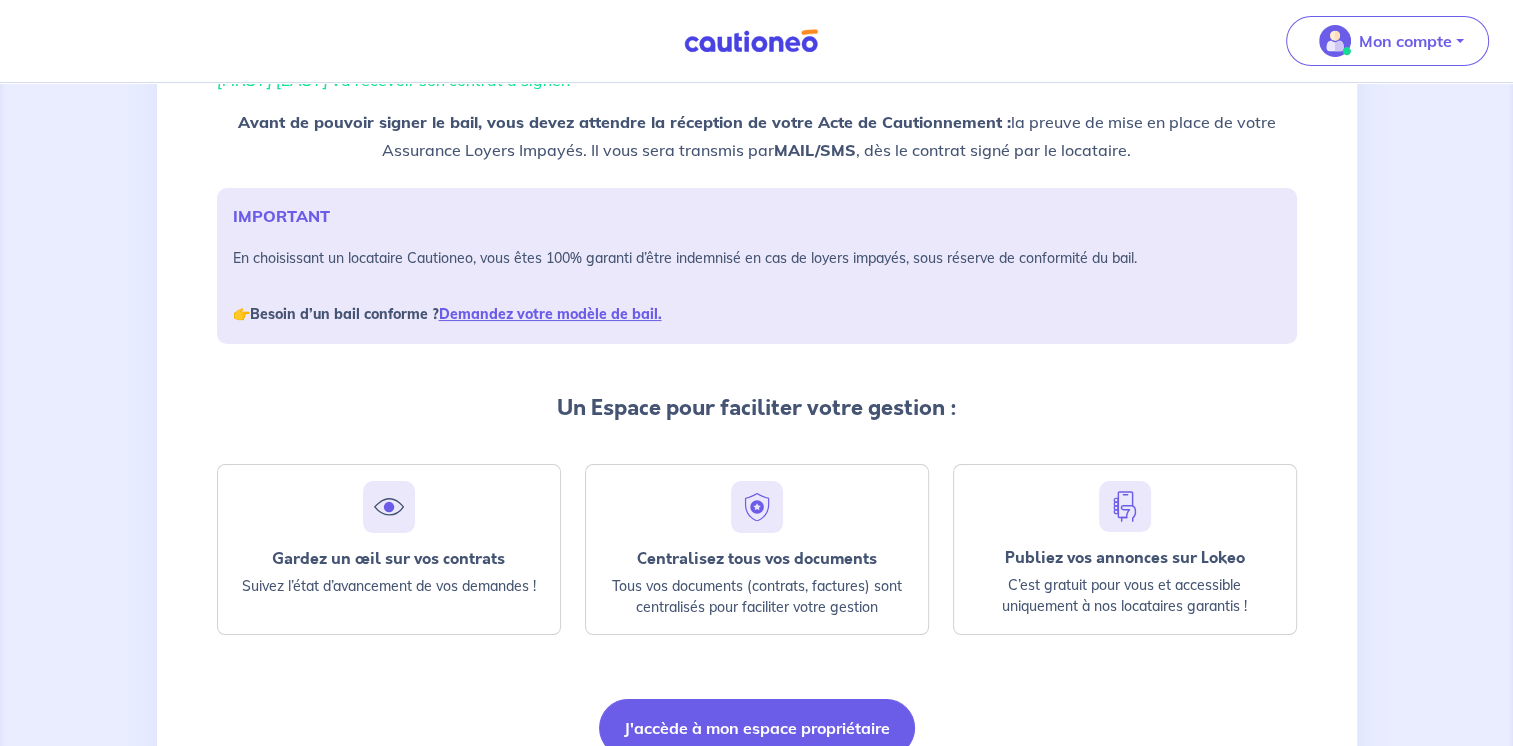 scroll, scrollTop: 292, scrollLeft: 0, axis: vertical 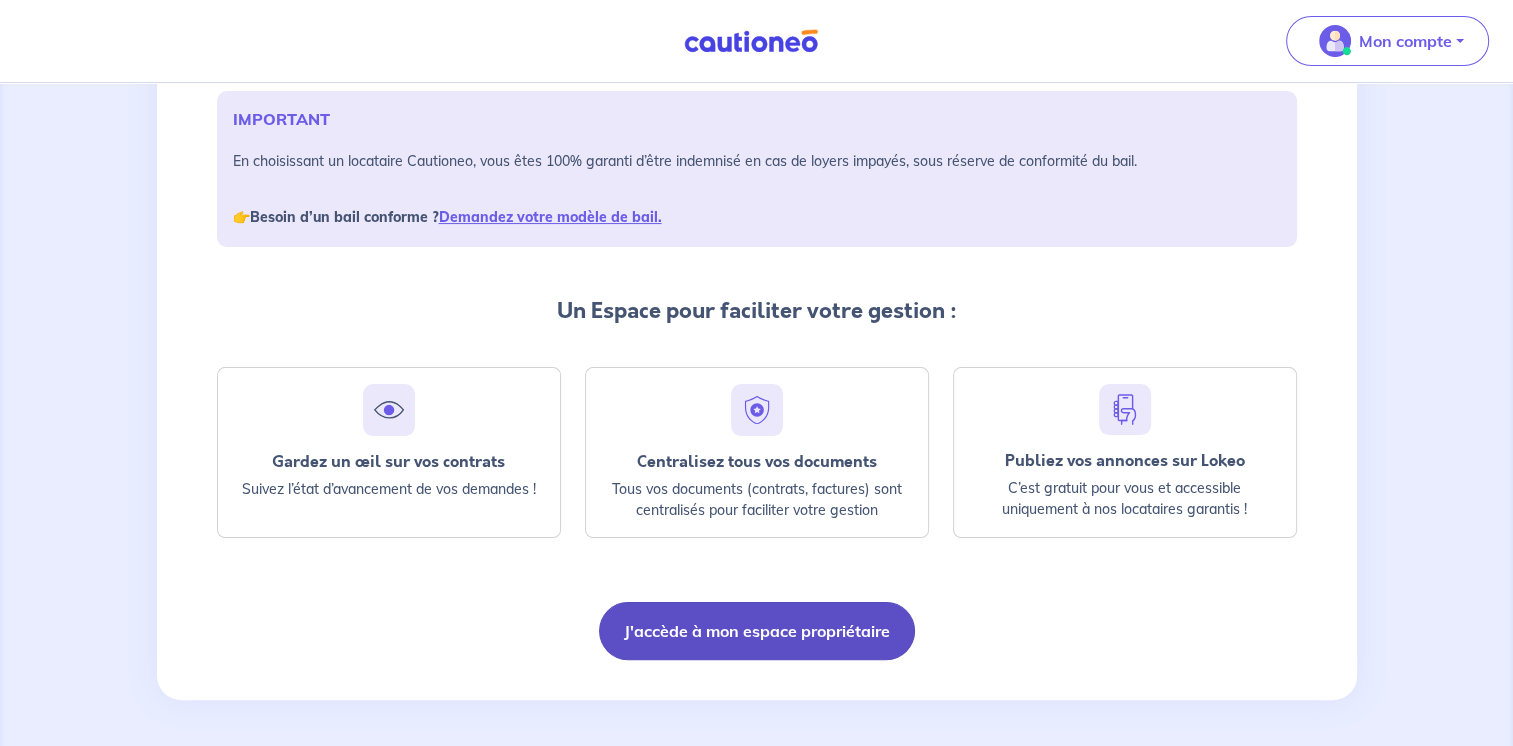click on "J'accède à mon espace propriétaire" at bounding box center (757, 631) 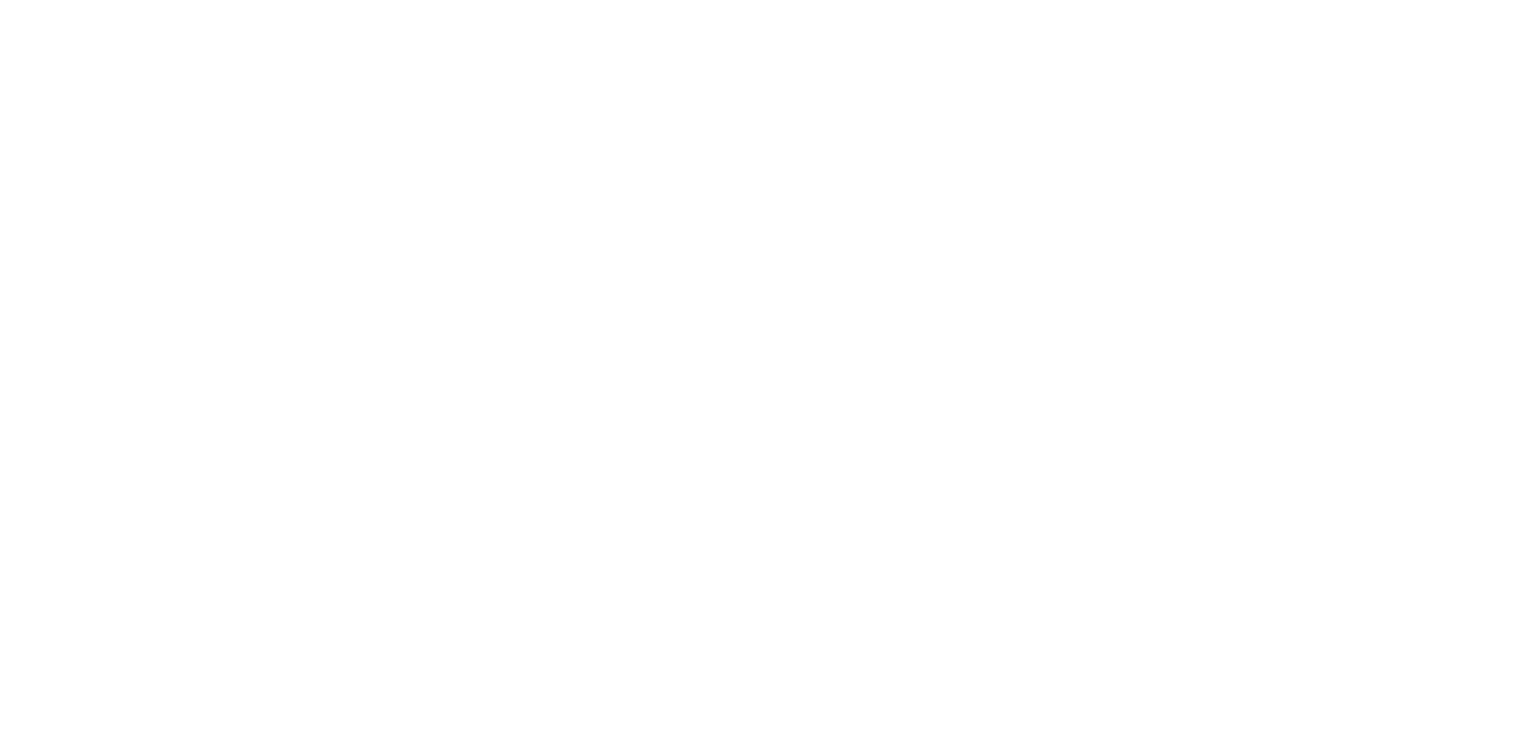 scroll, scrollTop: 0, scrollLeft: 0, axis: both 